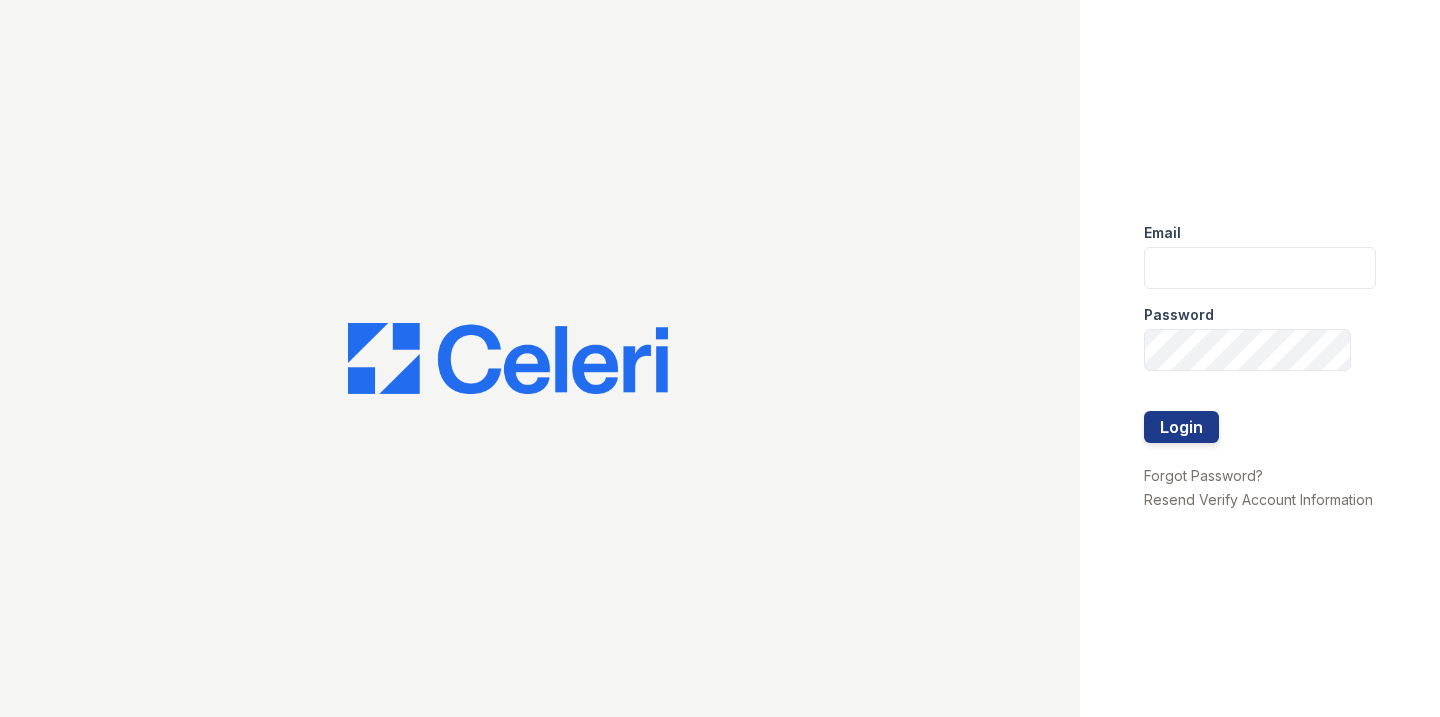 scroll, scrollTop: 0, scrollLeft: 0, axis: both 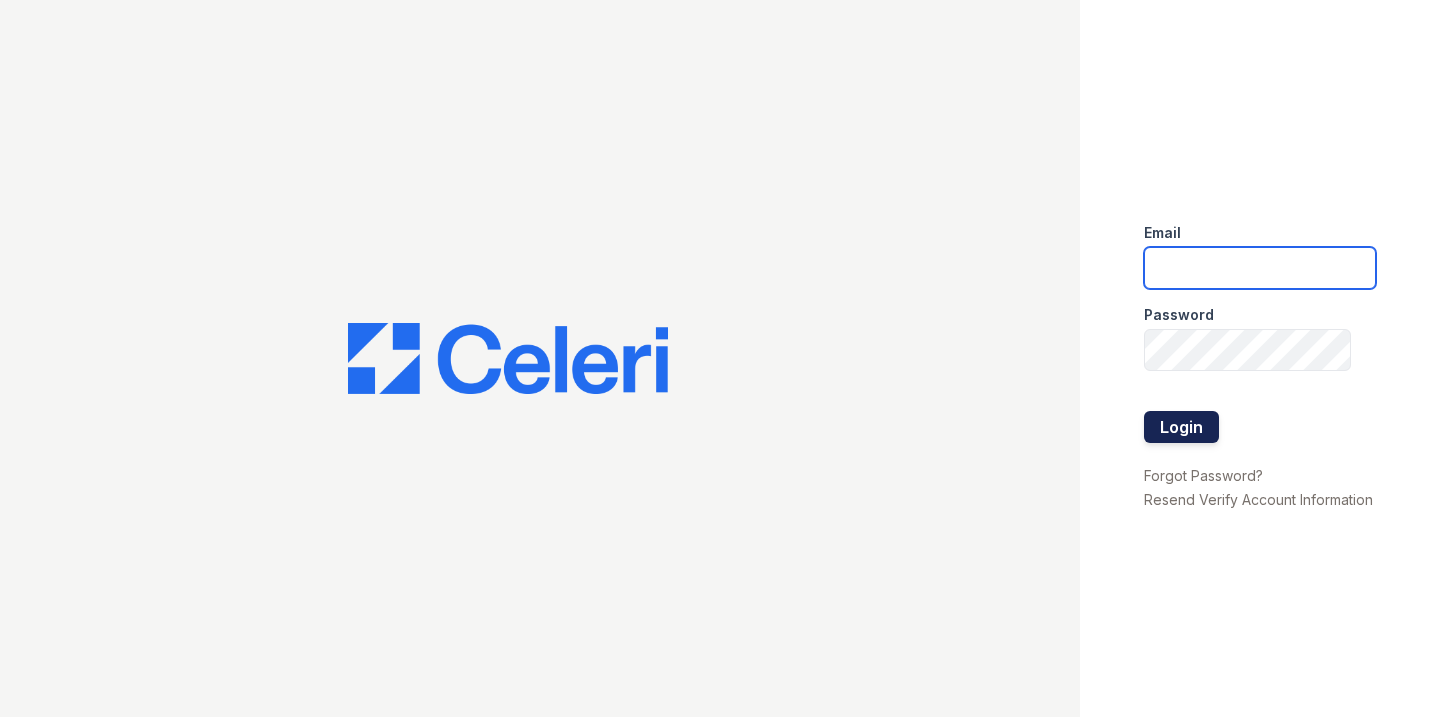type on "kiarah.ward@trinity-pm.com" 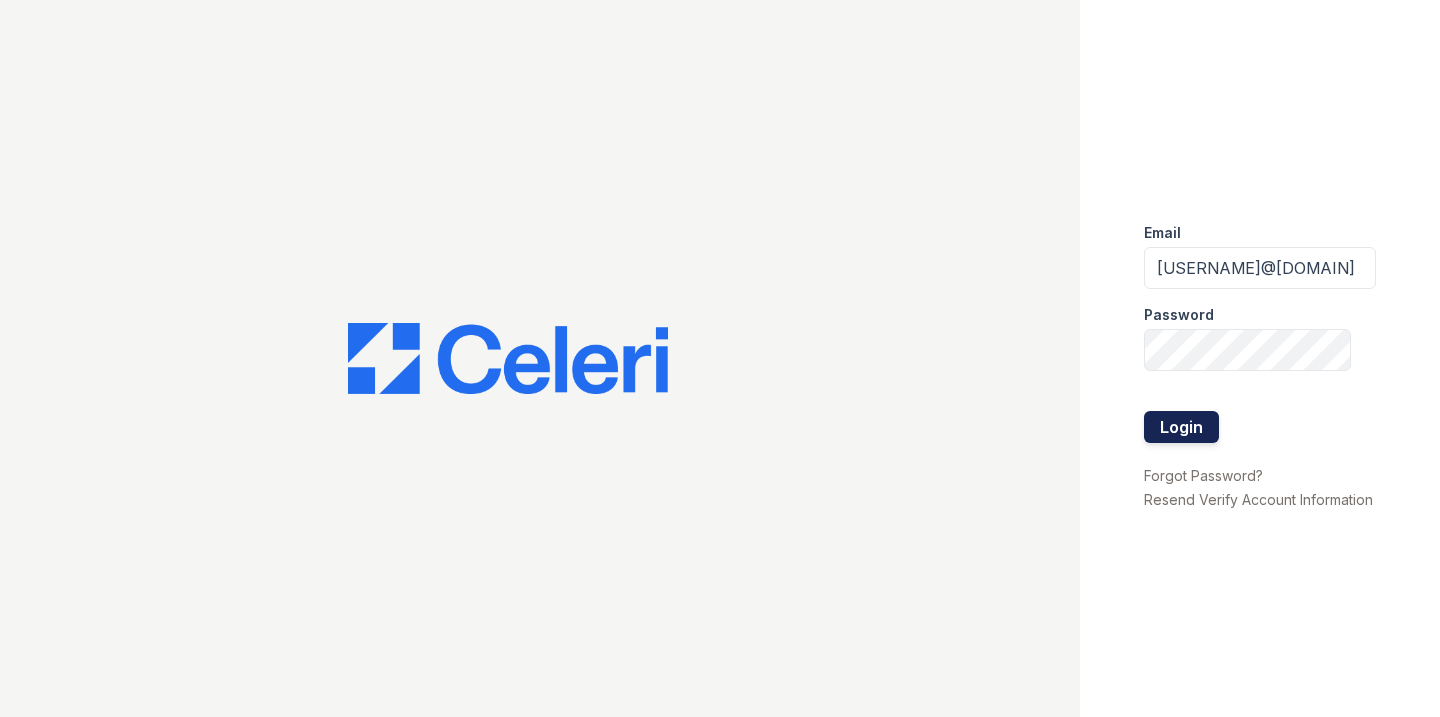 click on "Login" at bounding box center [1181, 427] 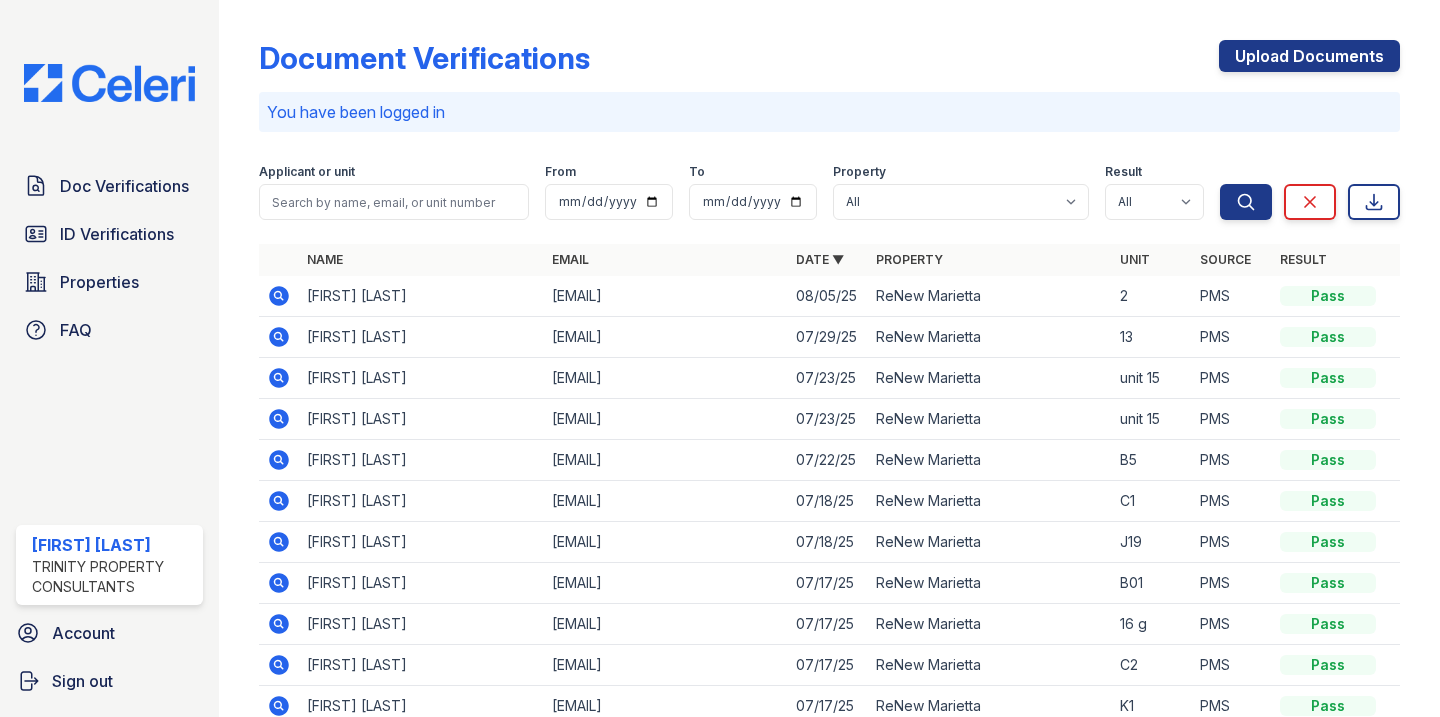 scroll, scrollTop: 0, scrollLeft: 0, axis: both 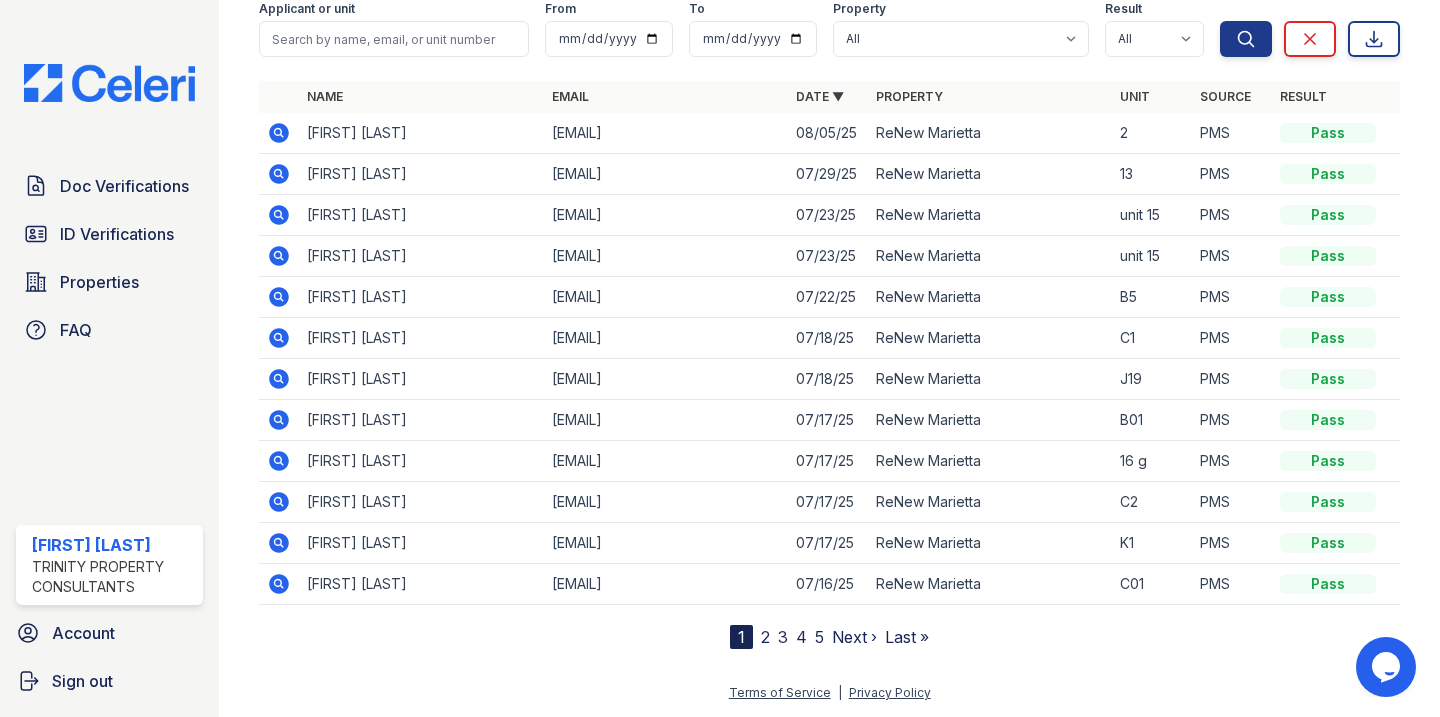 click on "Next ›" at bounding box center (854, 637) 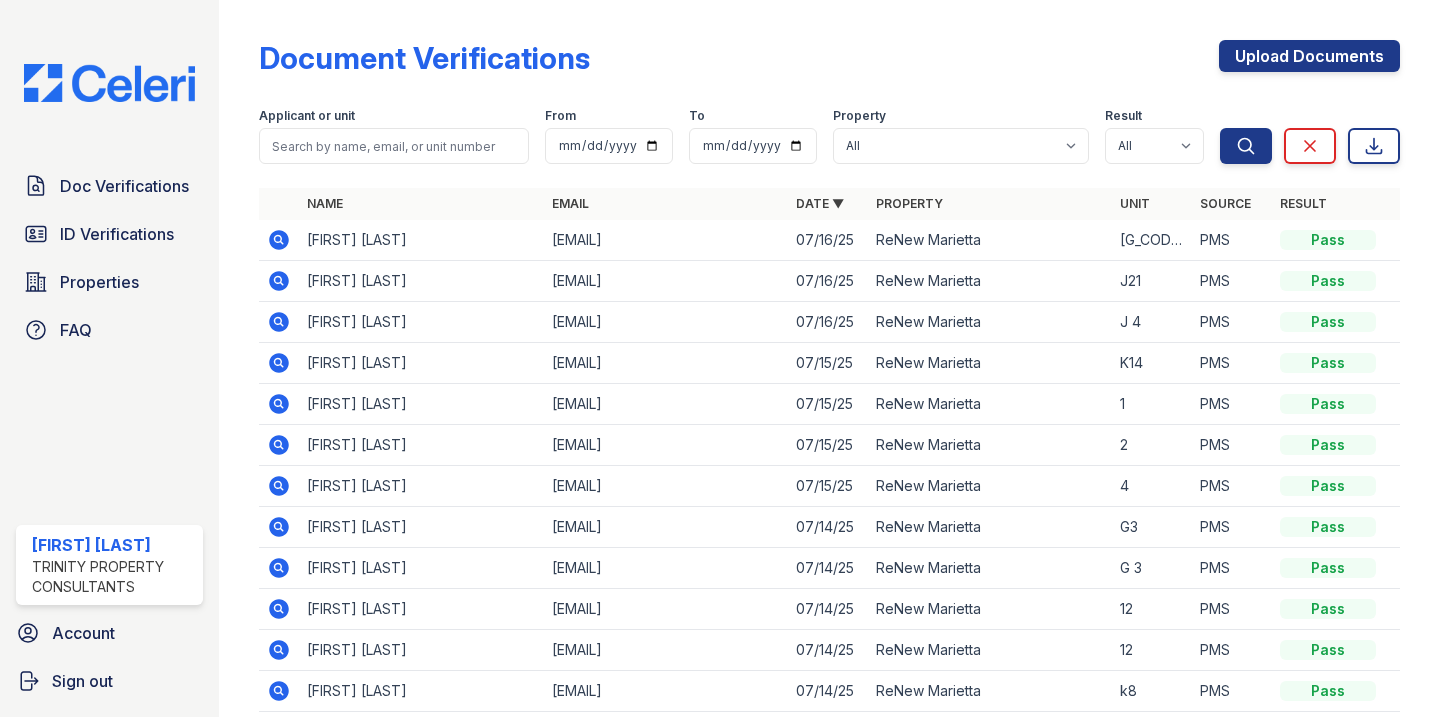scroll, scrollTop: 107, scrollLeft: 0, axis: vertical 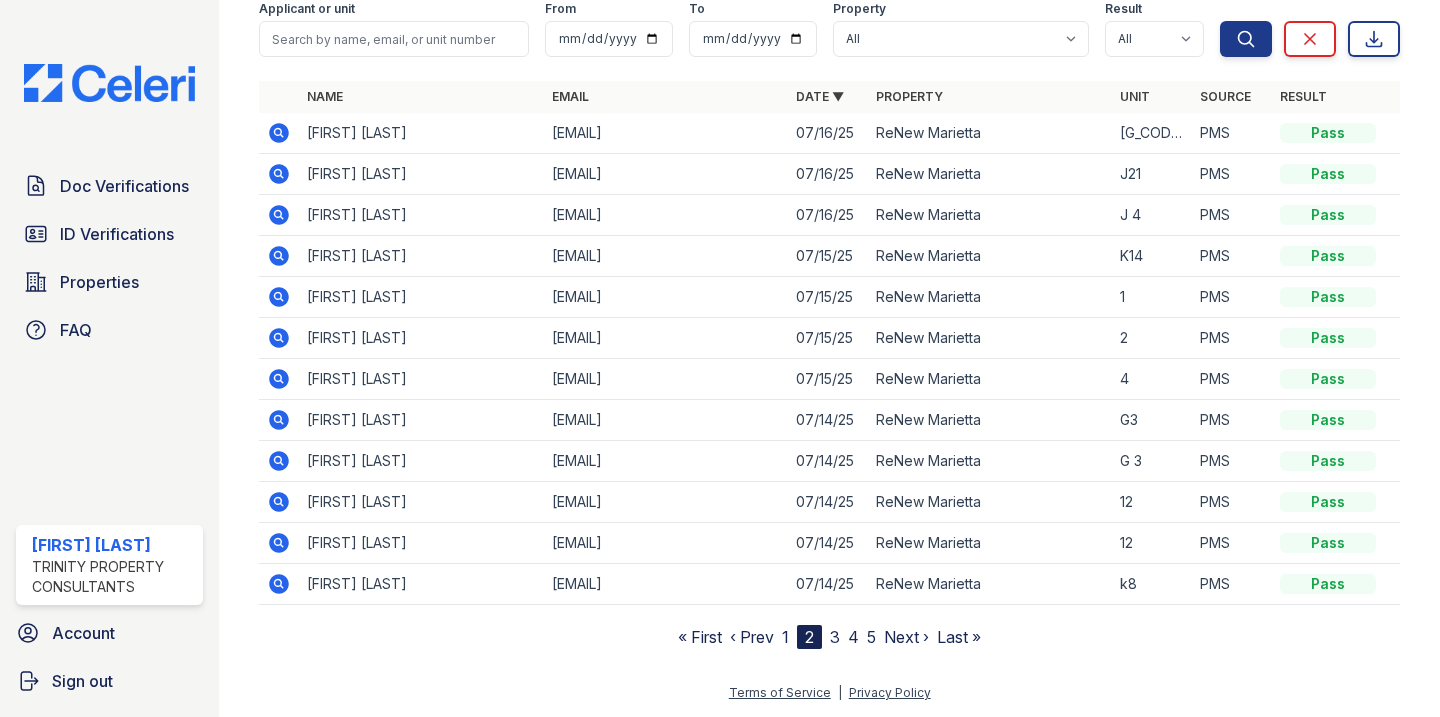 click on "Next ›" at bounding box center [906, 637] 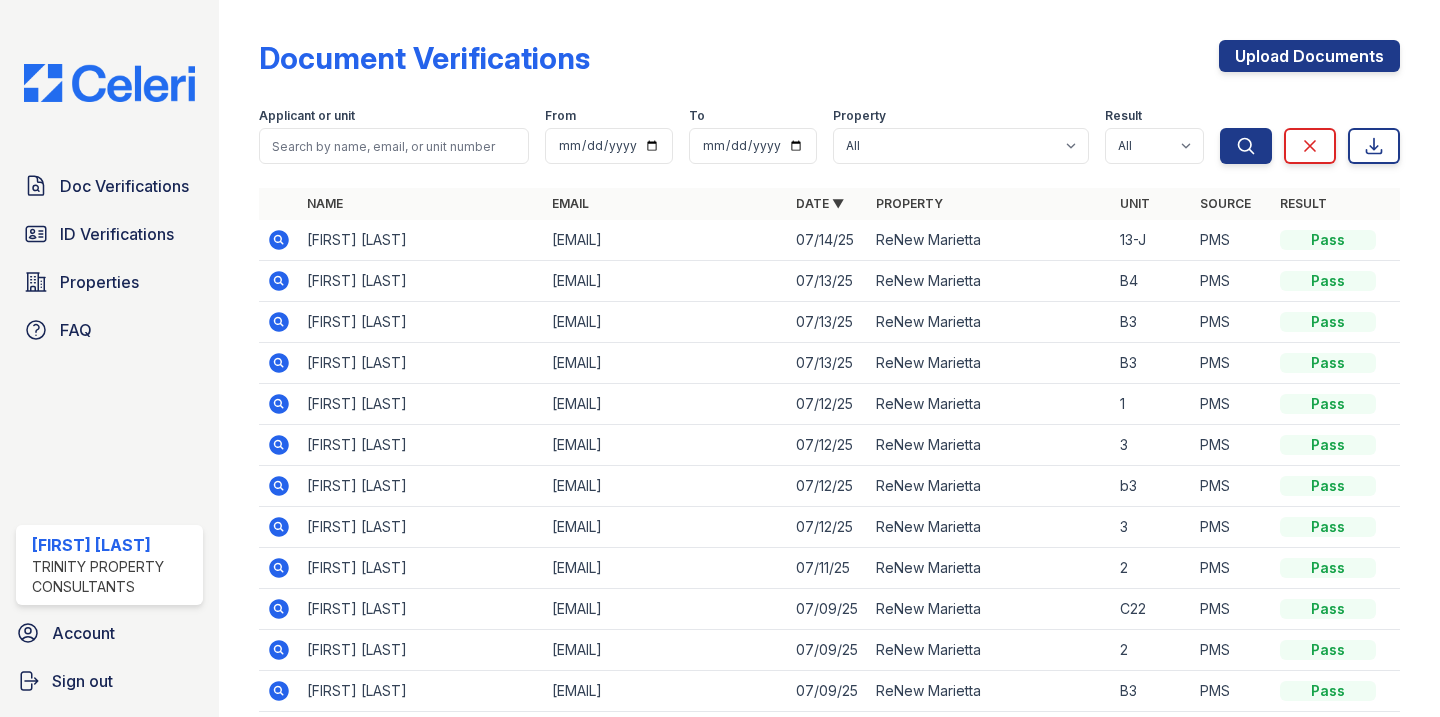 scroll, scrollTop: 107, scrollLeft: 0, axis: vertical 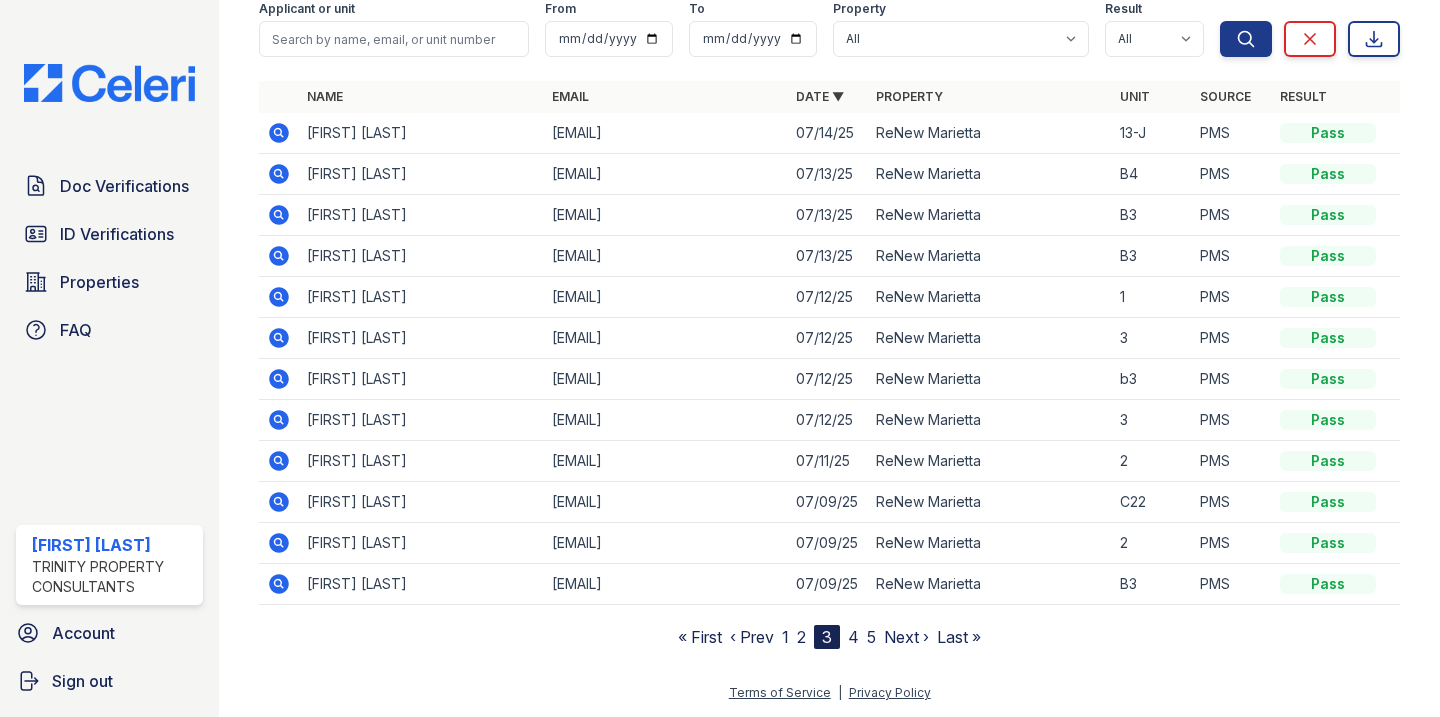click on "Next ›" at bounding box center [906, 637] 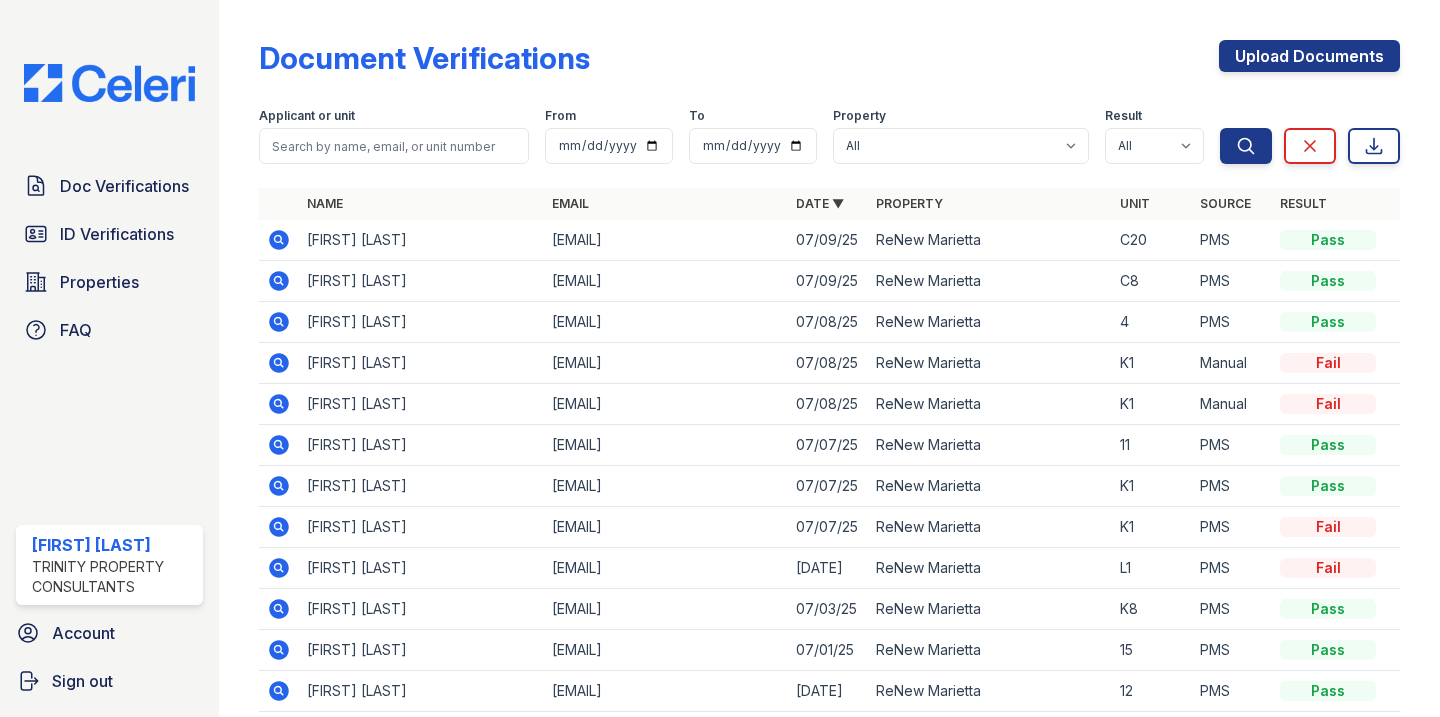 scroll, scrollTop: 107, scrollLeft: 0, axis: vertical 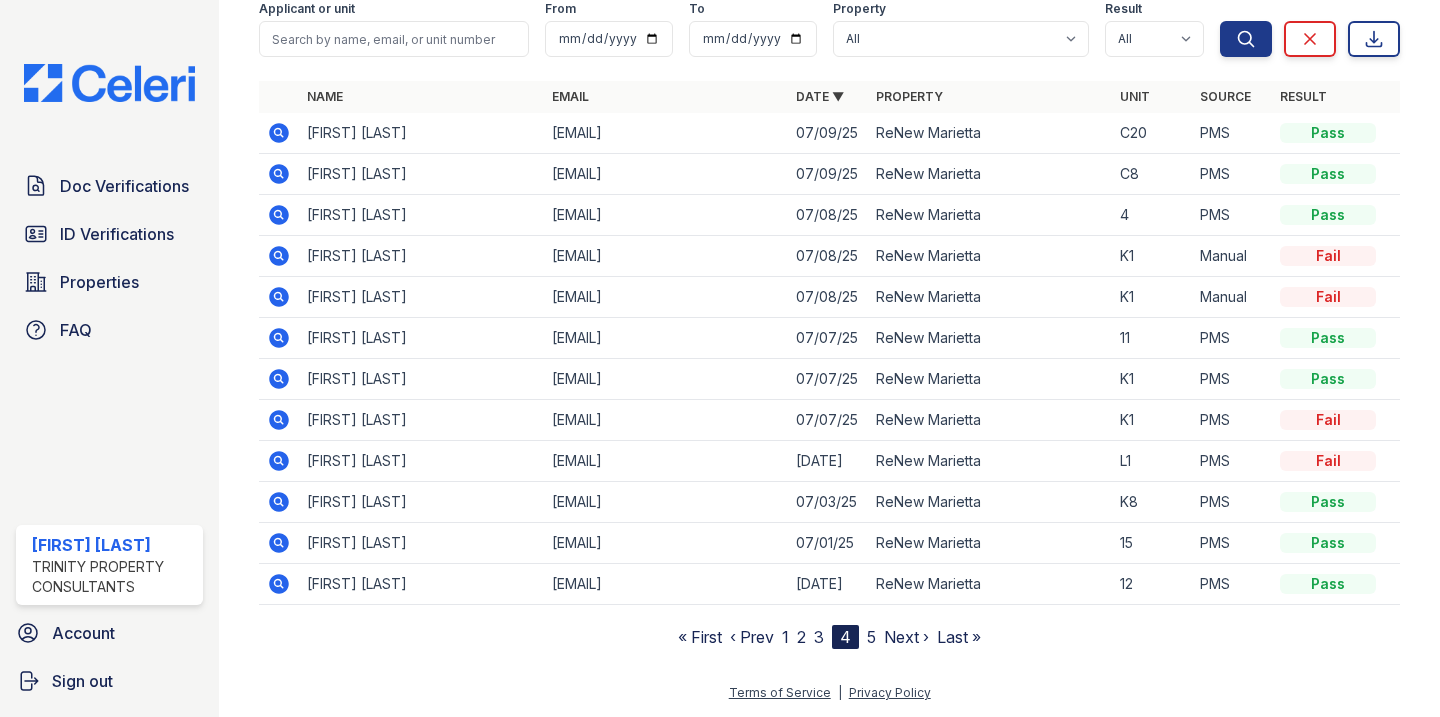click on "5" at bounding box center [871, 637] 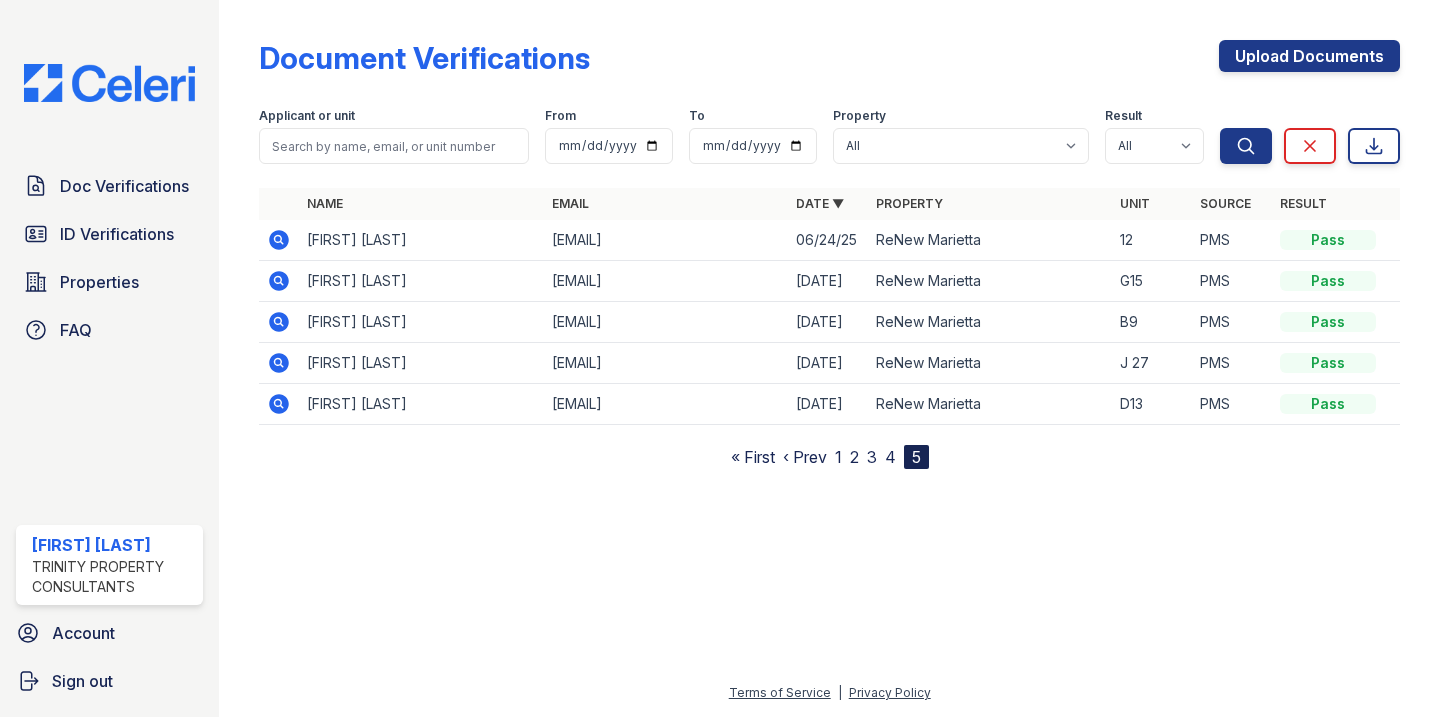 click on "3" at bounding box center (872, 457) 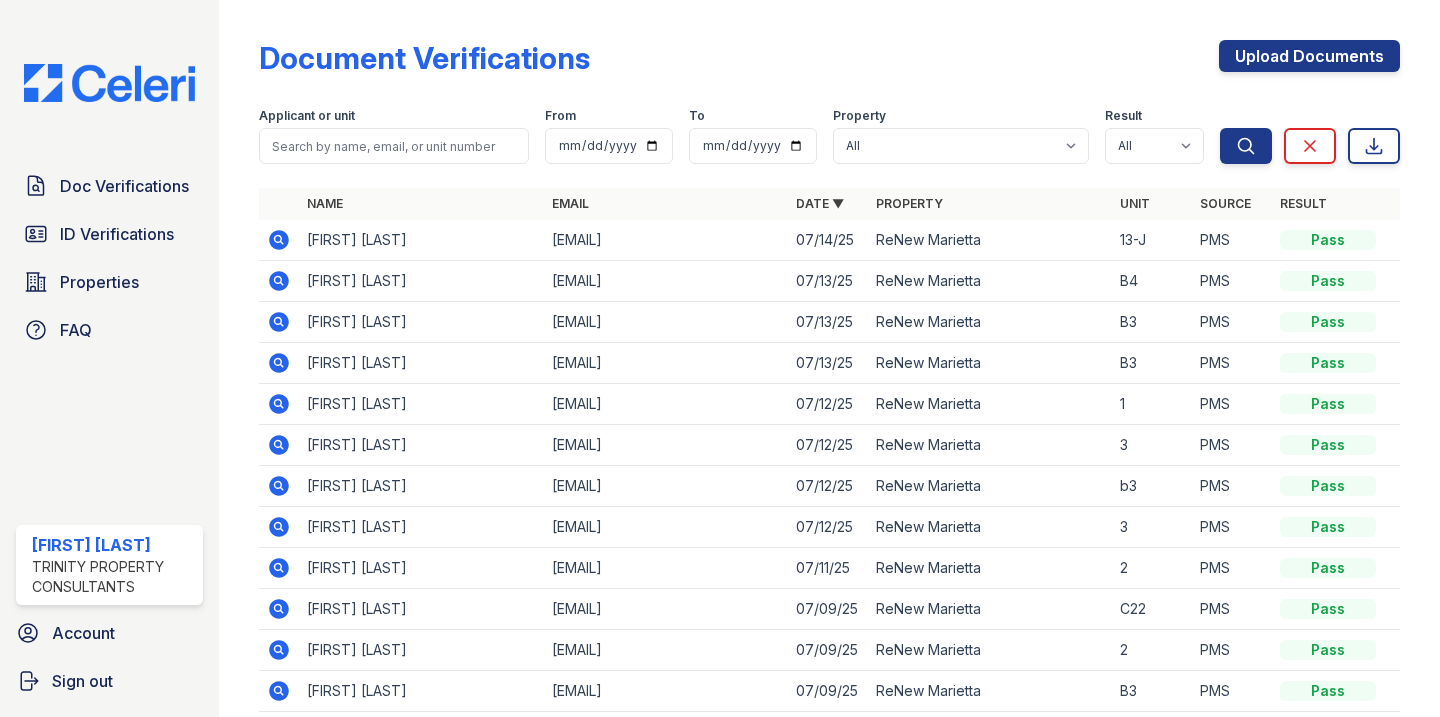 scroll, scrollTop: 107, scrollLeft: 0, axis: vertical 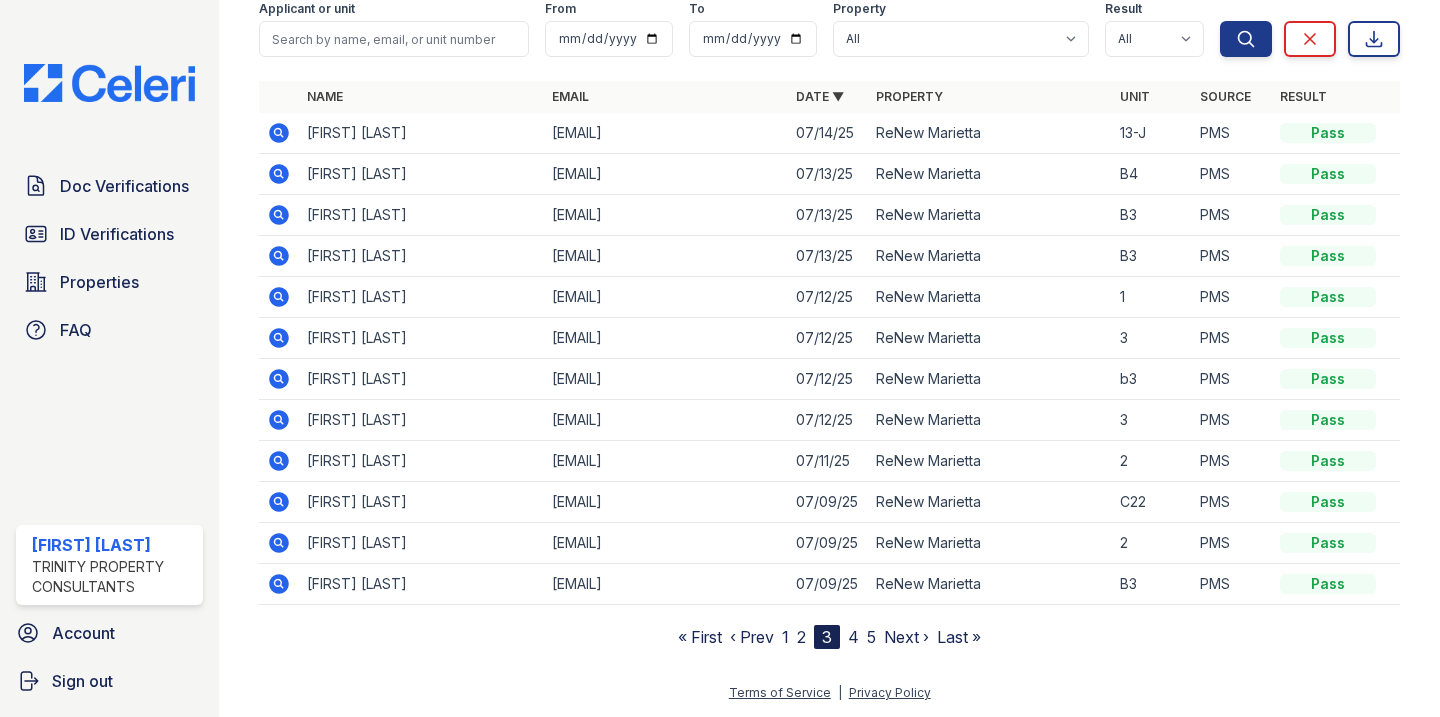 click on "1" at bounding box center [785, 637] 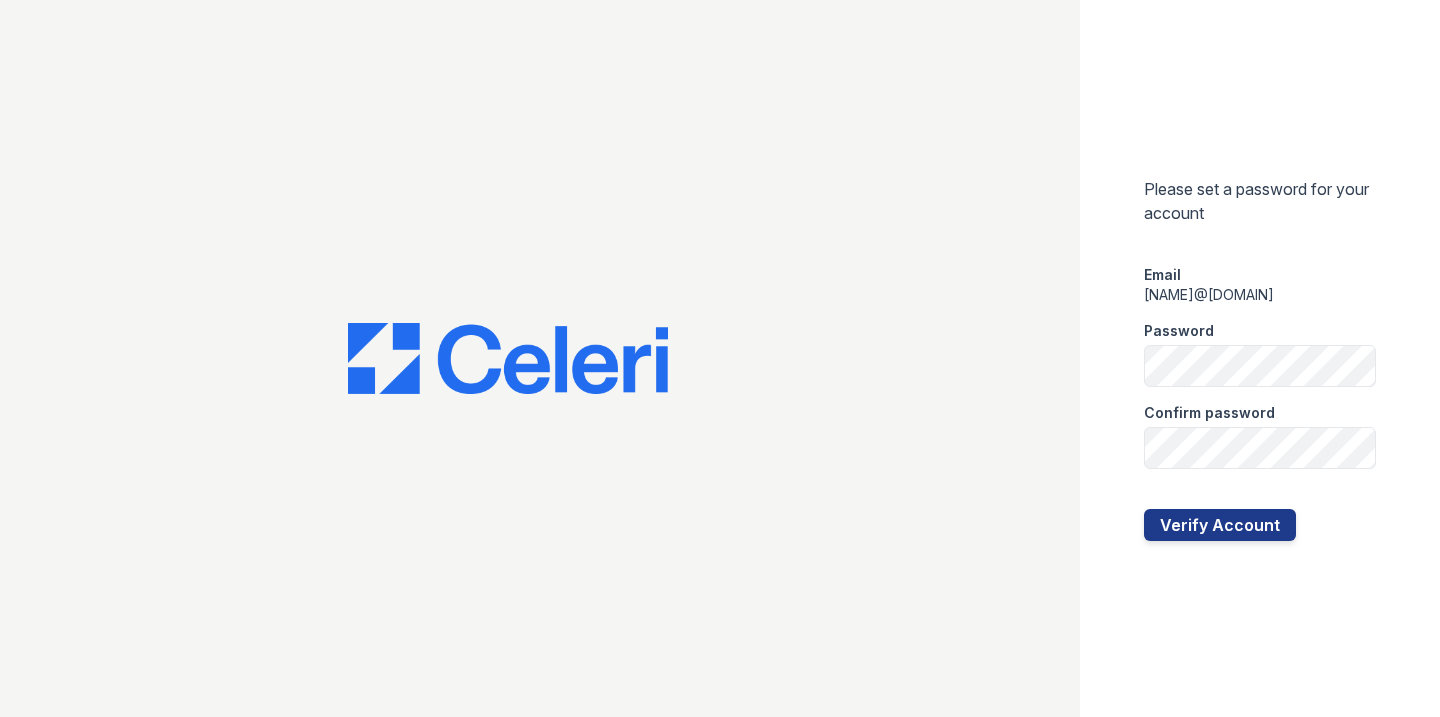 scroll, scrollTop: 0, scrollLeft: 0, axis: both 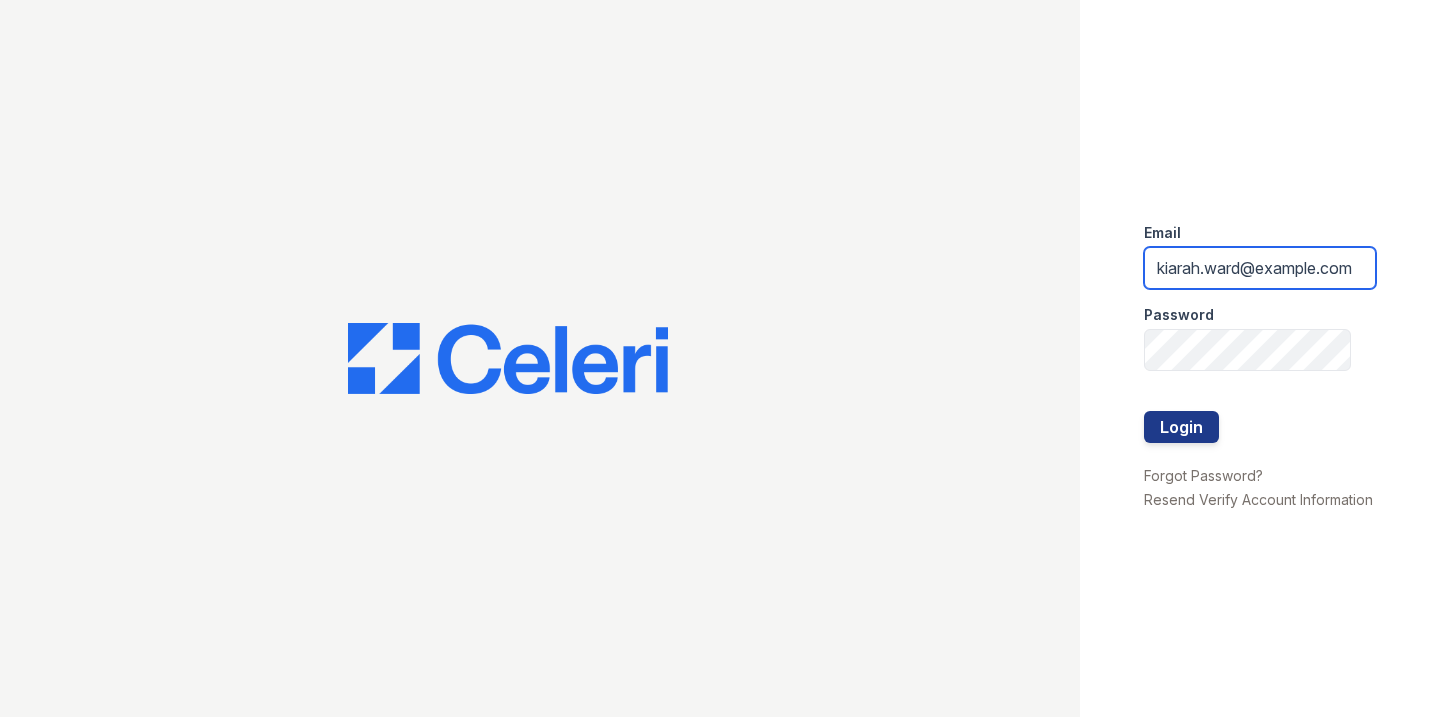 click on "kiarah.ward@example.com" at bounding box center (1260, 268) 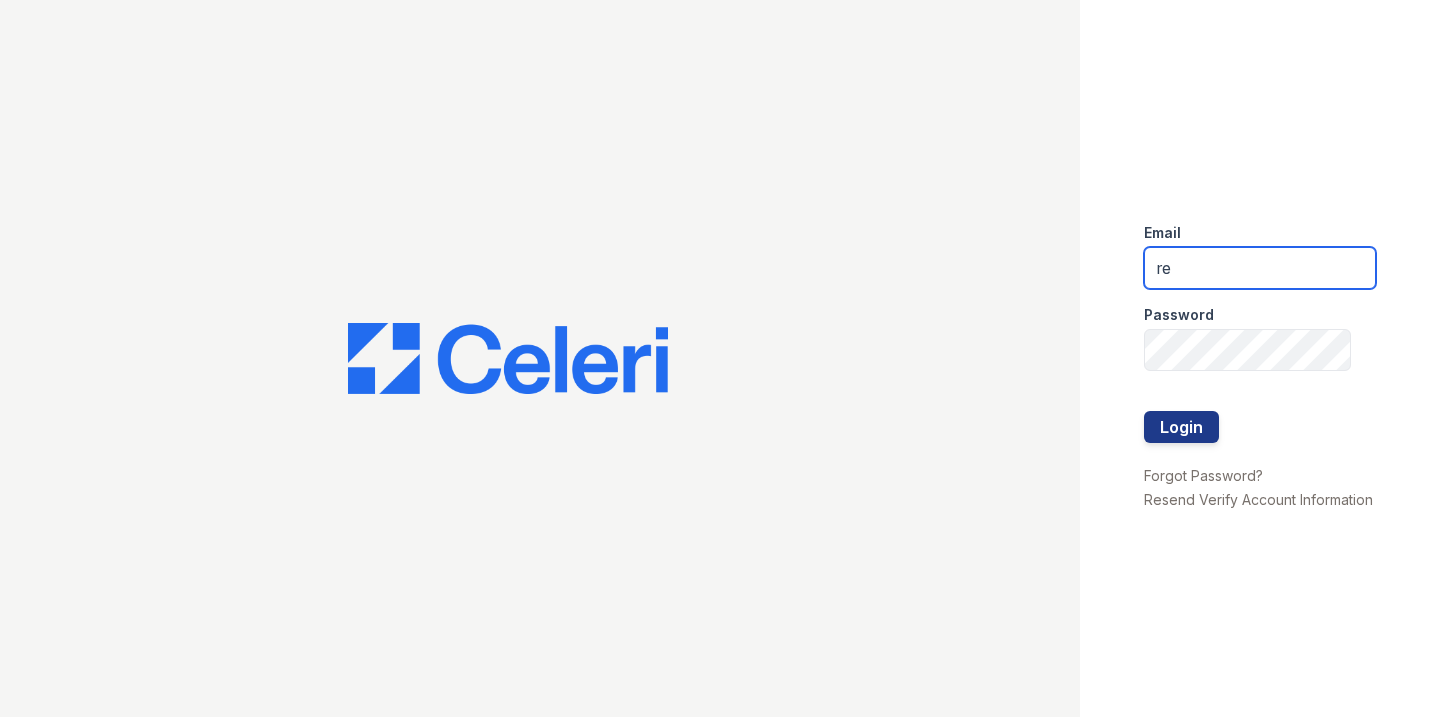 type on "renewmarietta@example.com" 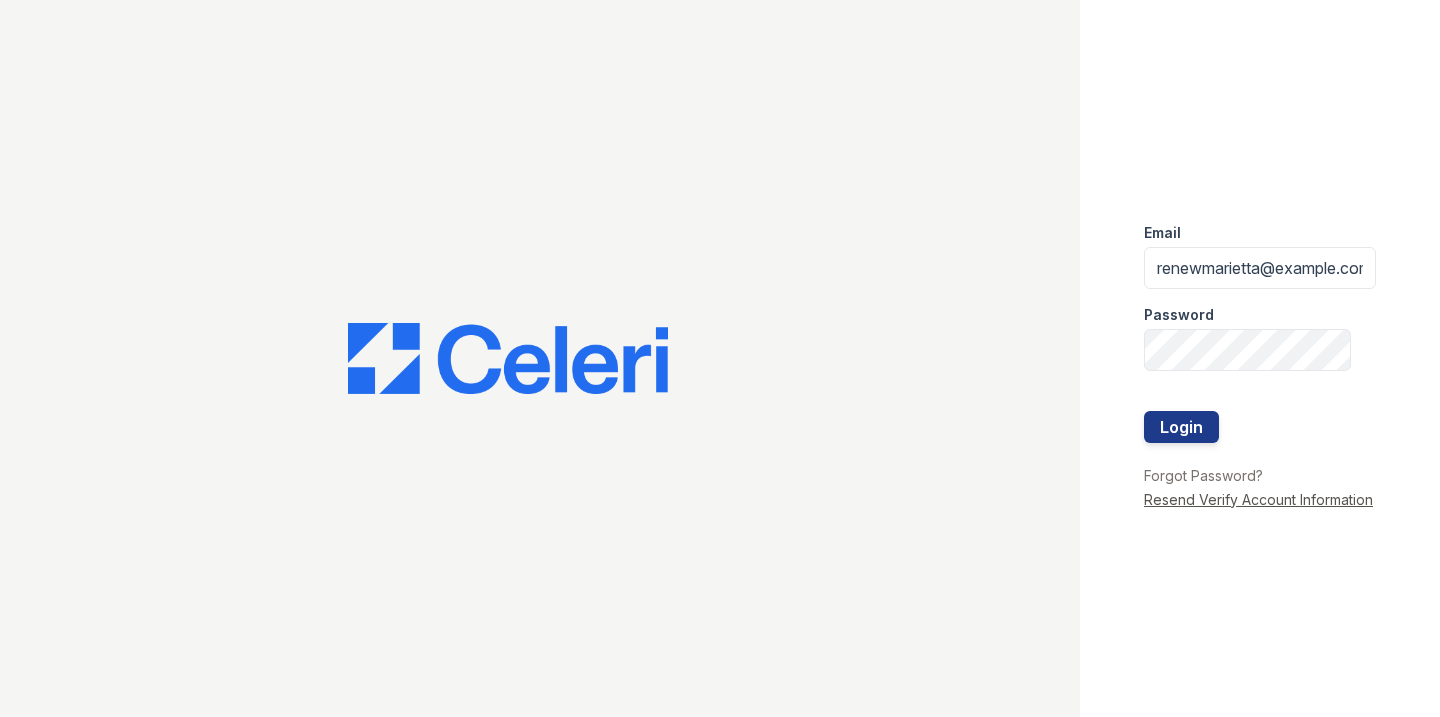 click on "Resend Verify Account Information" at bounding box center (1258, 499) 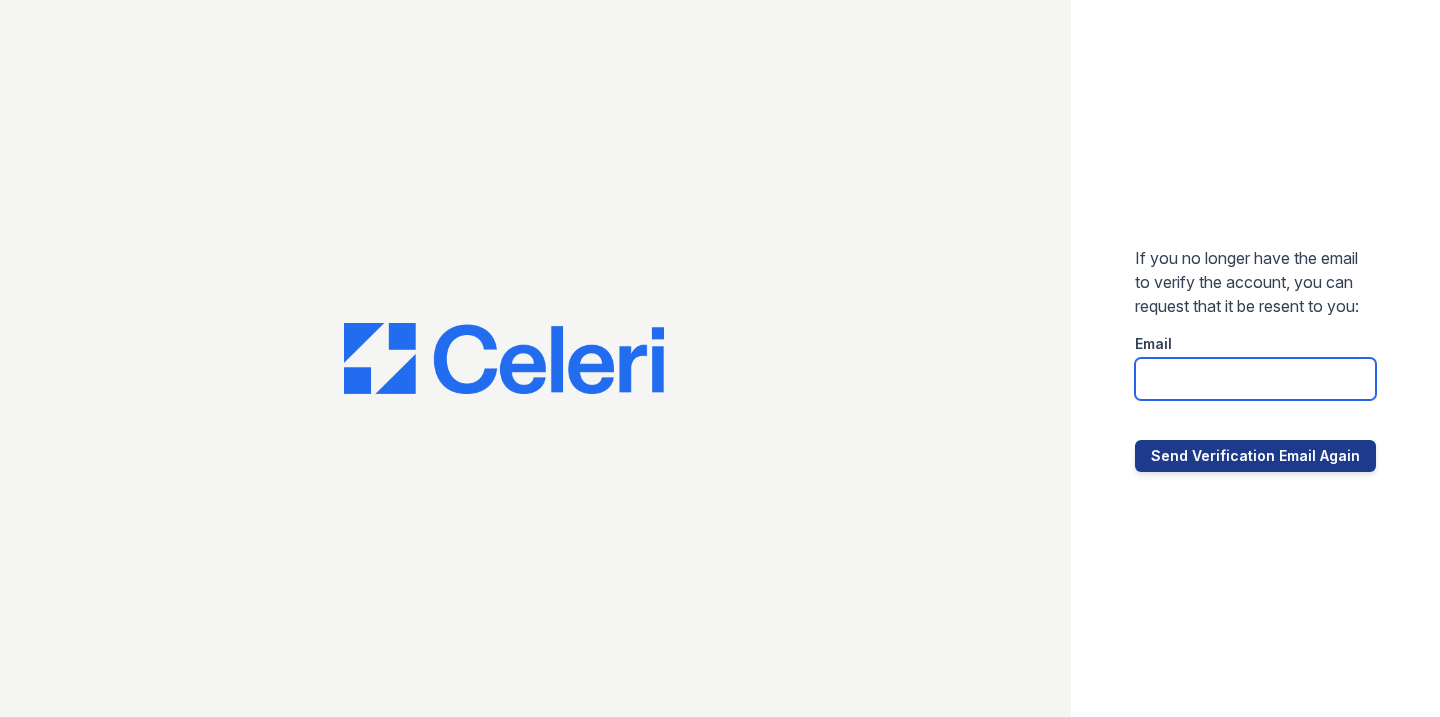 click at bounding box center [1255, 379] 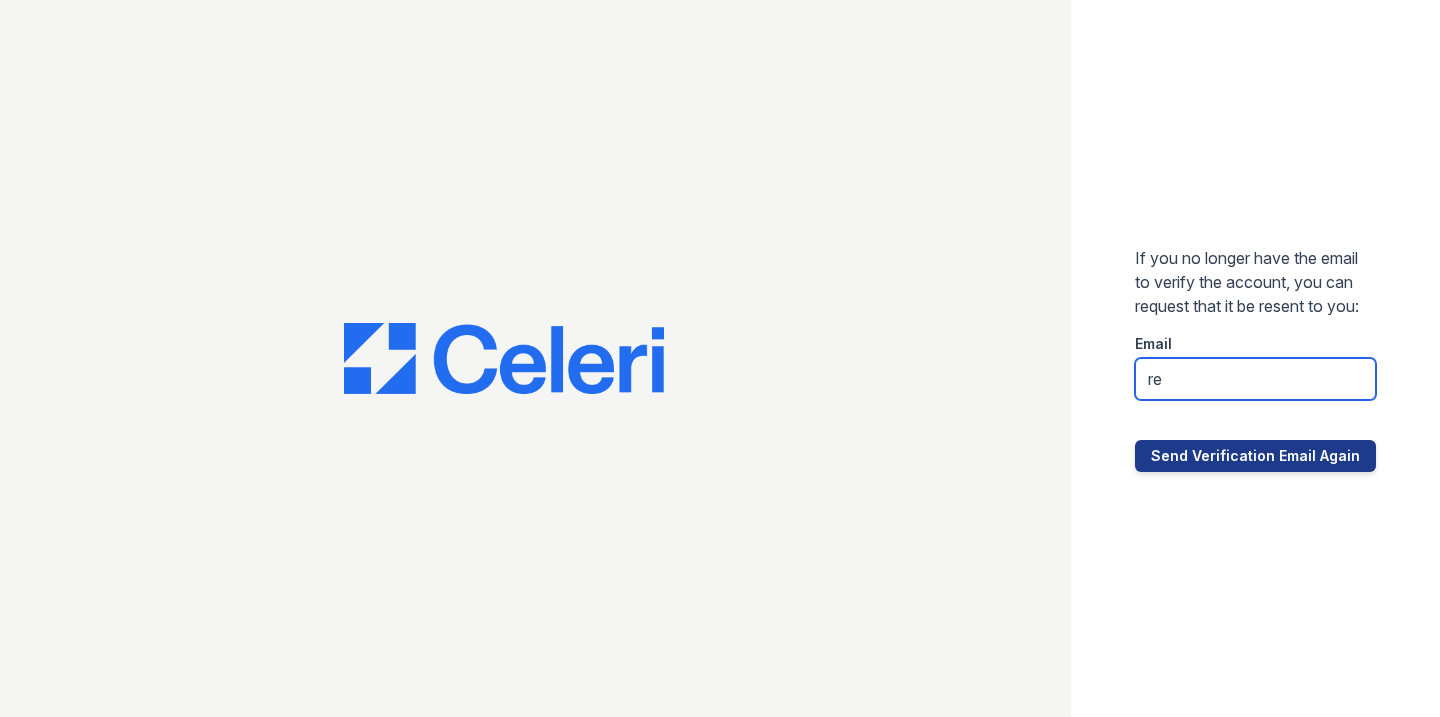 type on "renewmarietta@example.com" 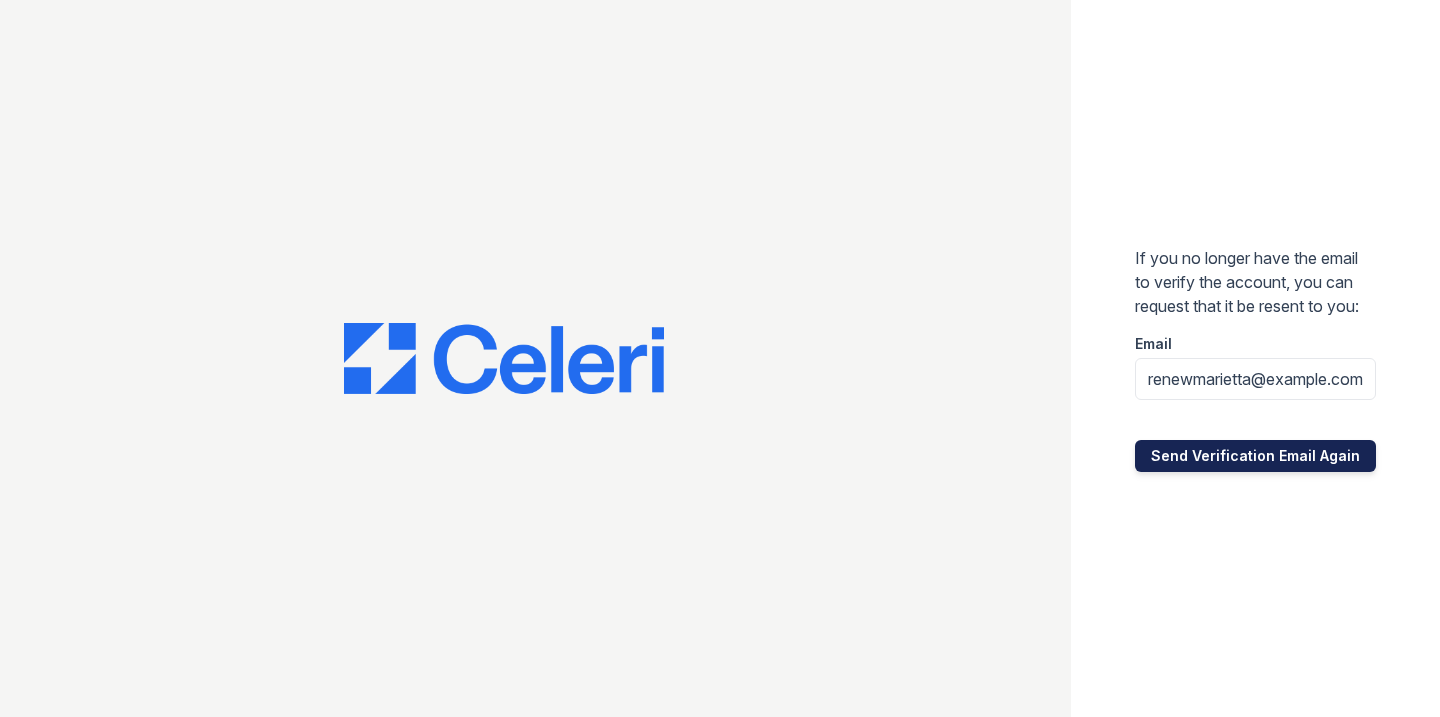 click on "Send Verification Email Again" at bounding box center [1255, 456] 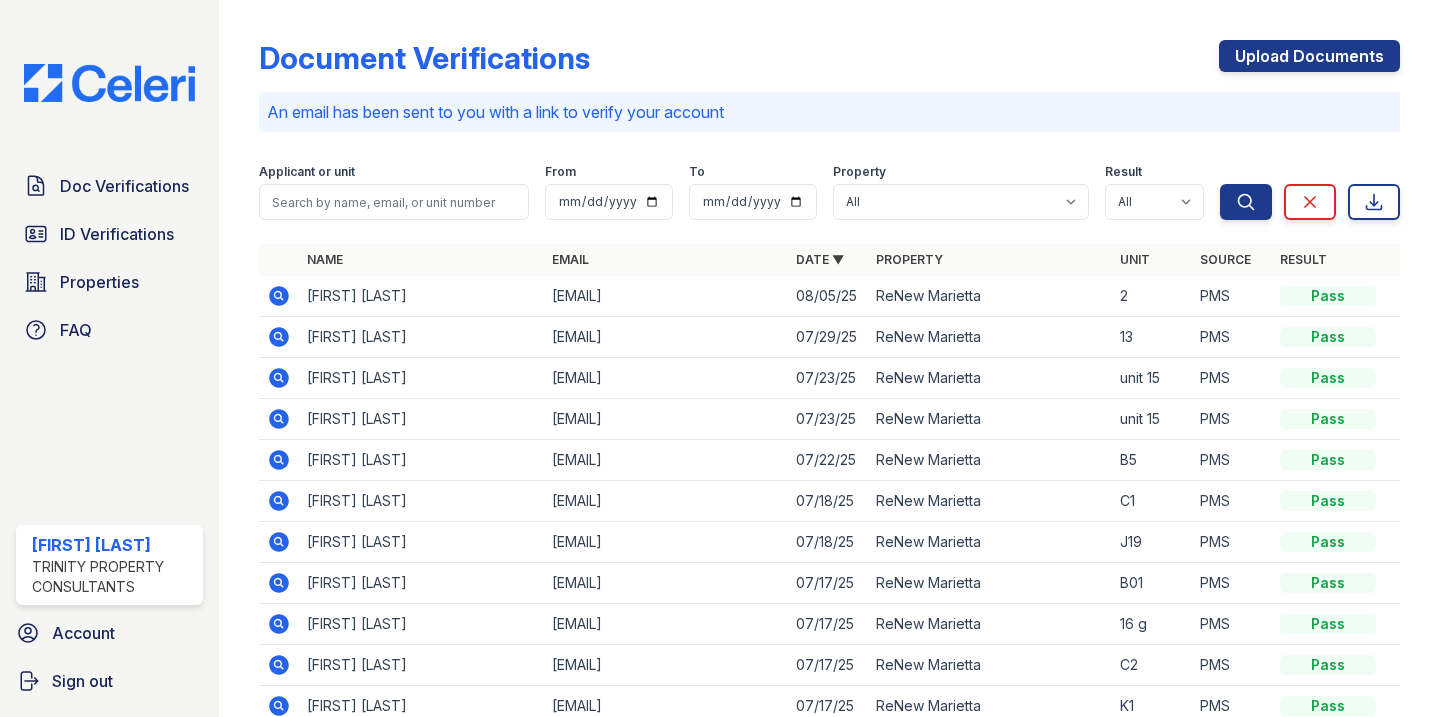 scroll, scrollTop: 0, scrollLeft: 0, axis: both 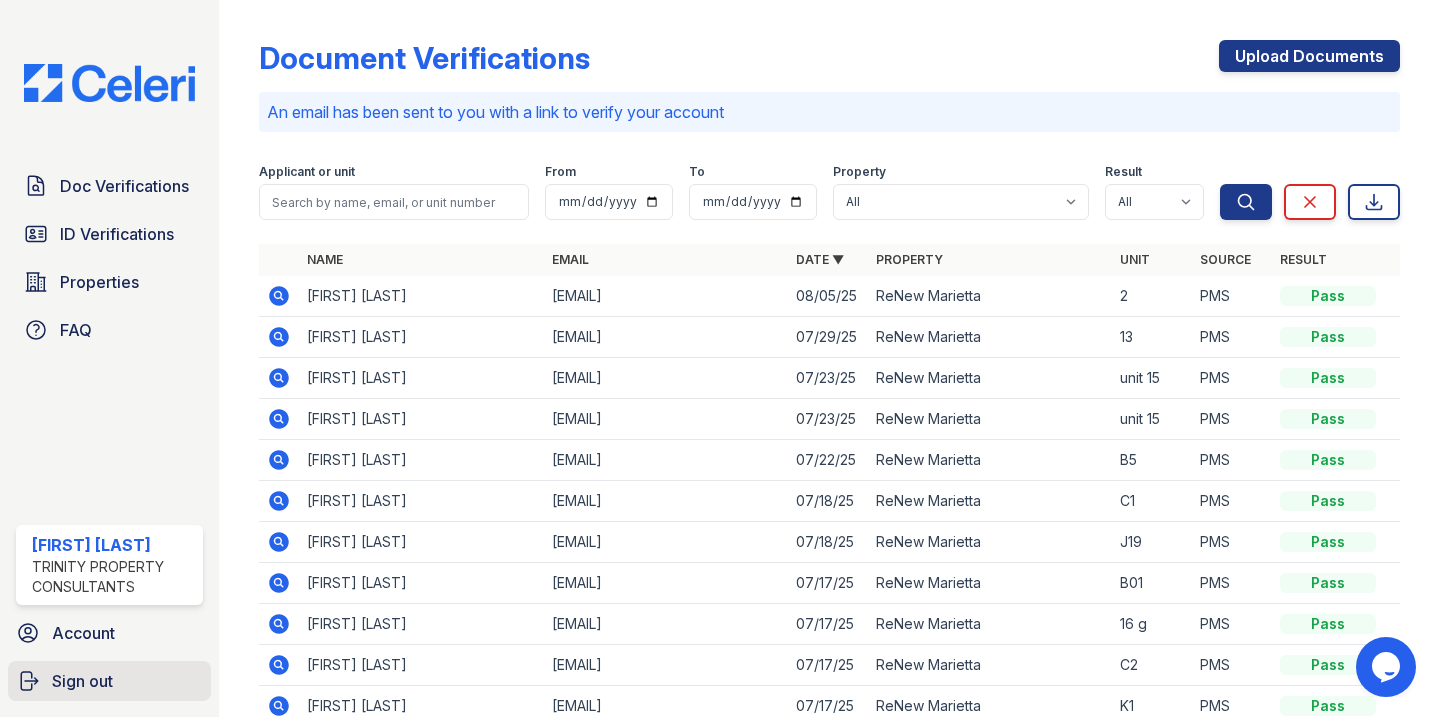 click on "Sign out" at bounding box center [82, 681] 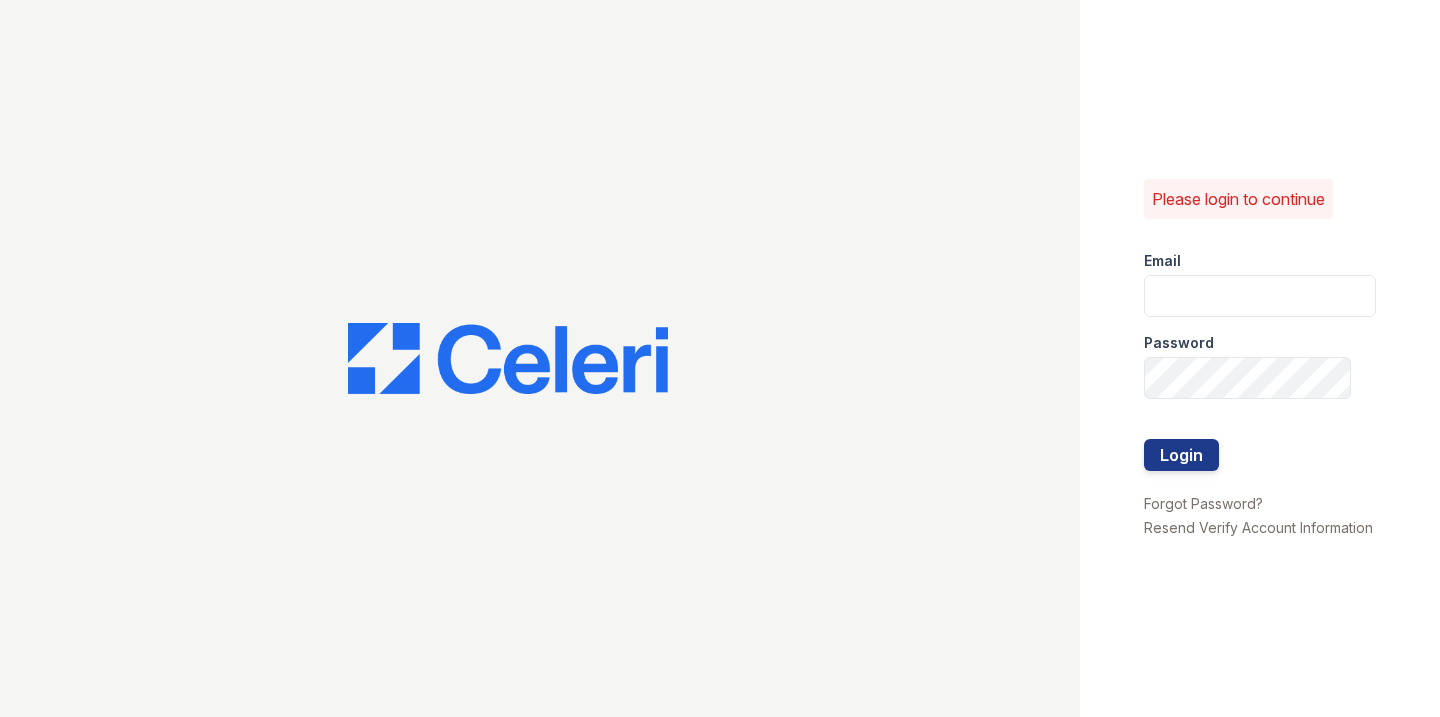 scroll, scrollTop: 0, scrollLeft: 0, axis: both 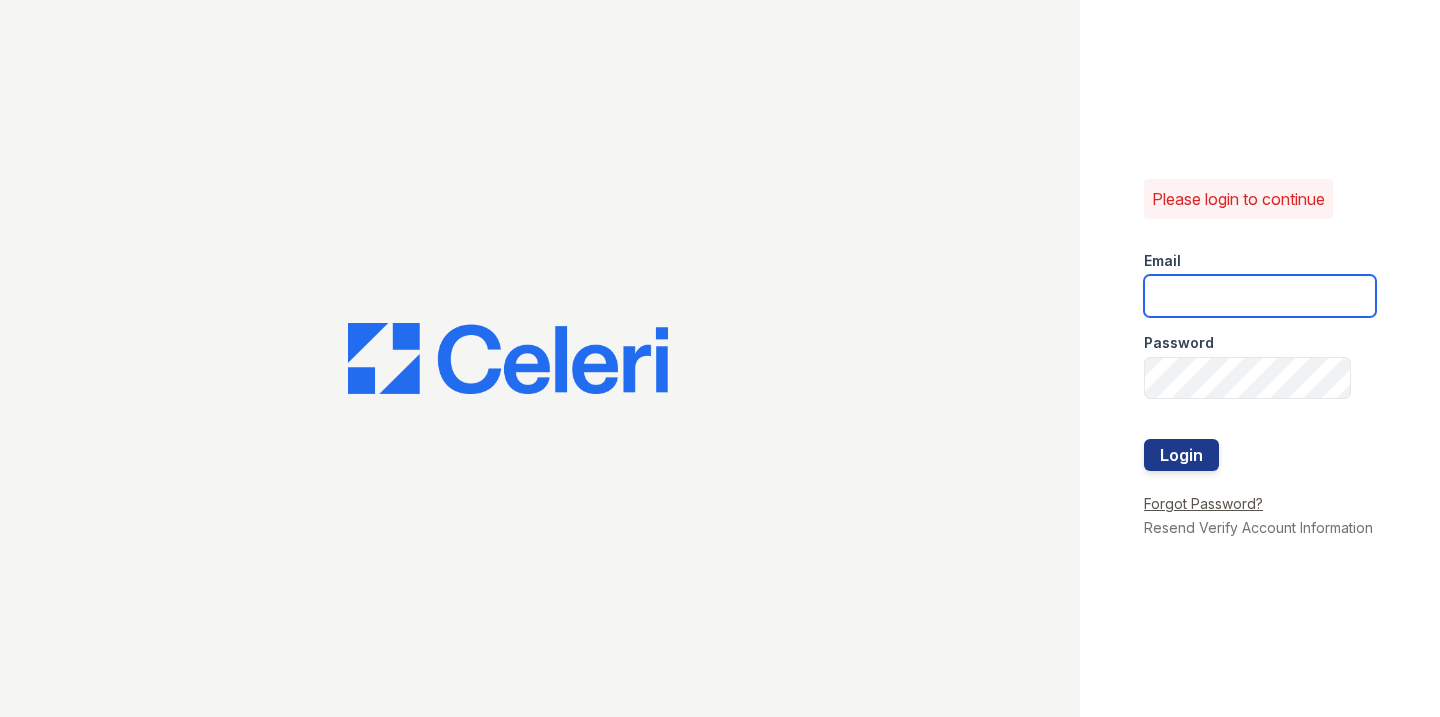 type on "kiarah.ward@example.com" 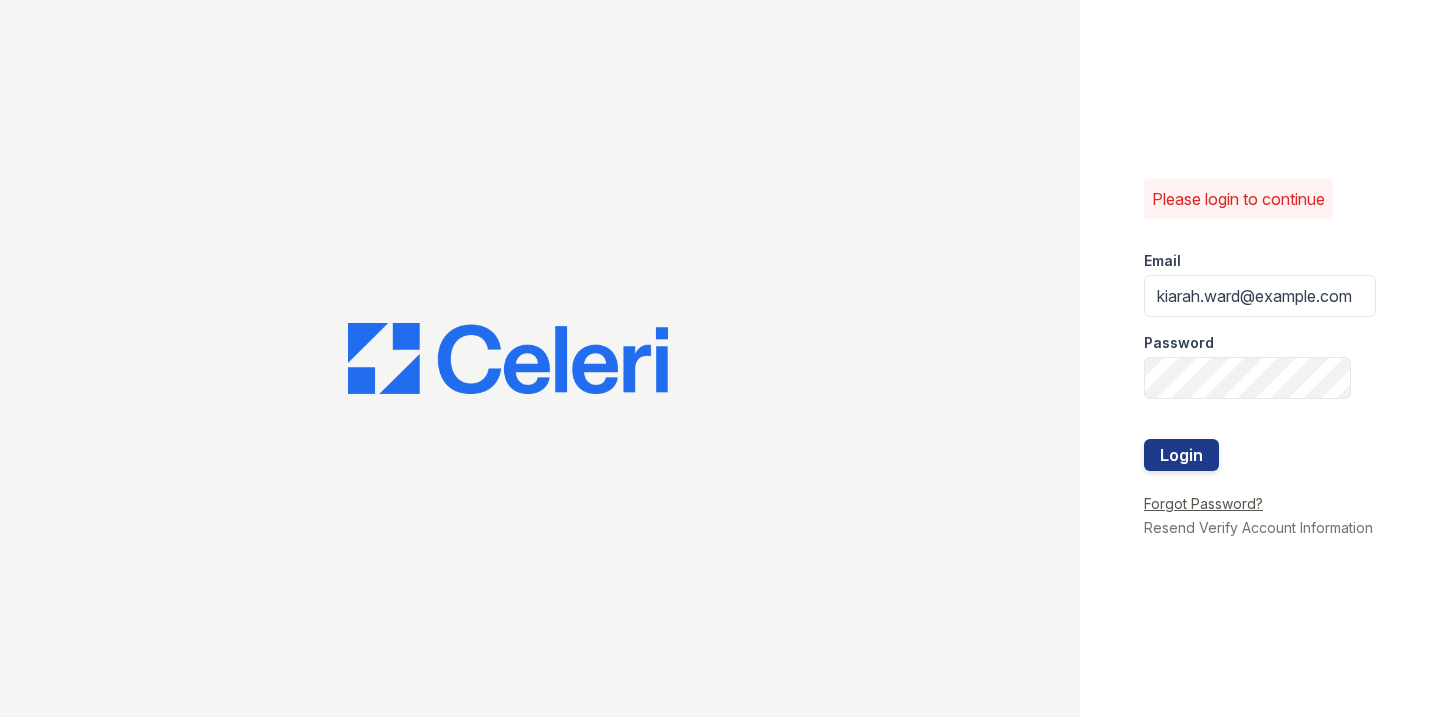 click on "Forgot Password?" at bounding box center [1203, 503] 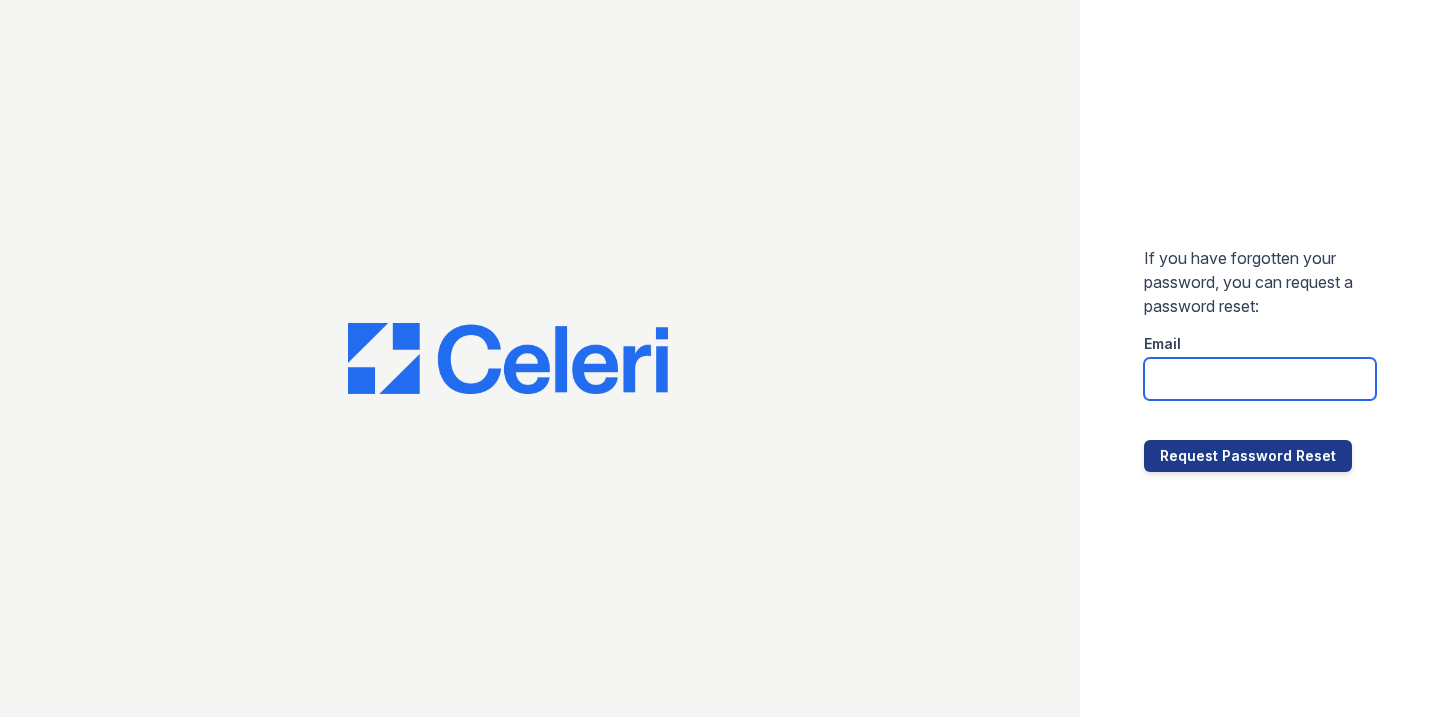 click at bounding box center (1260, 379) 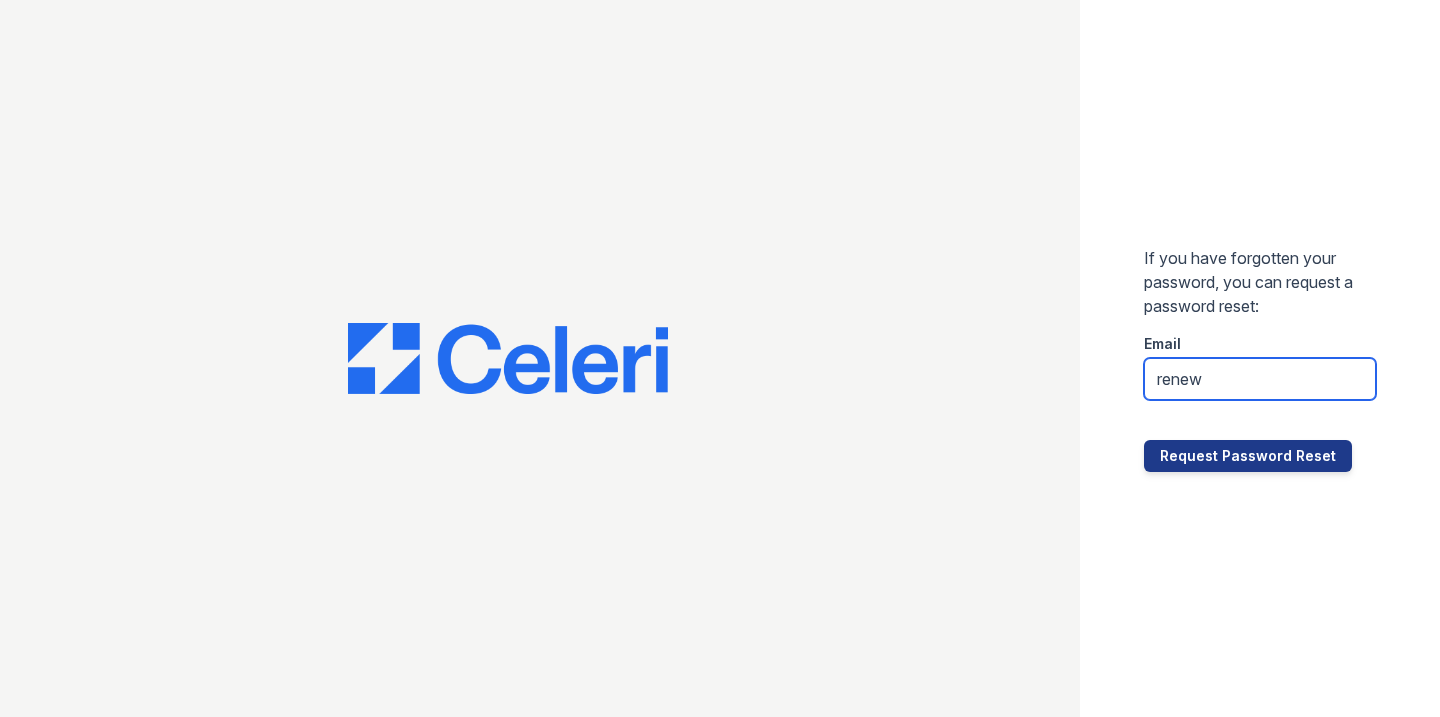 type on "renewmarietta@example.com" 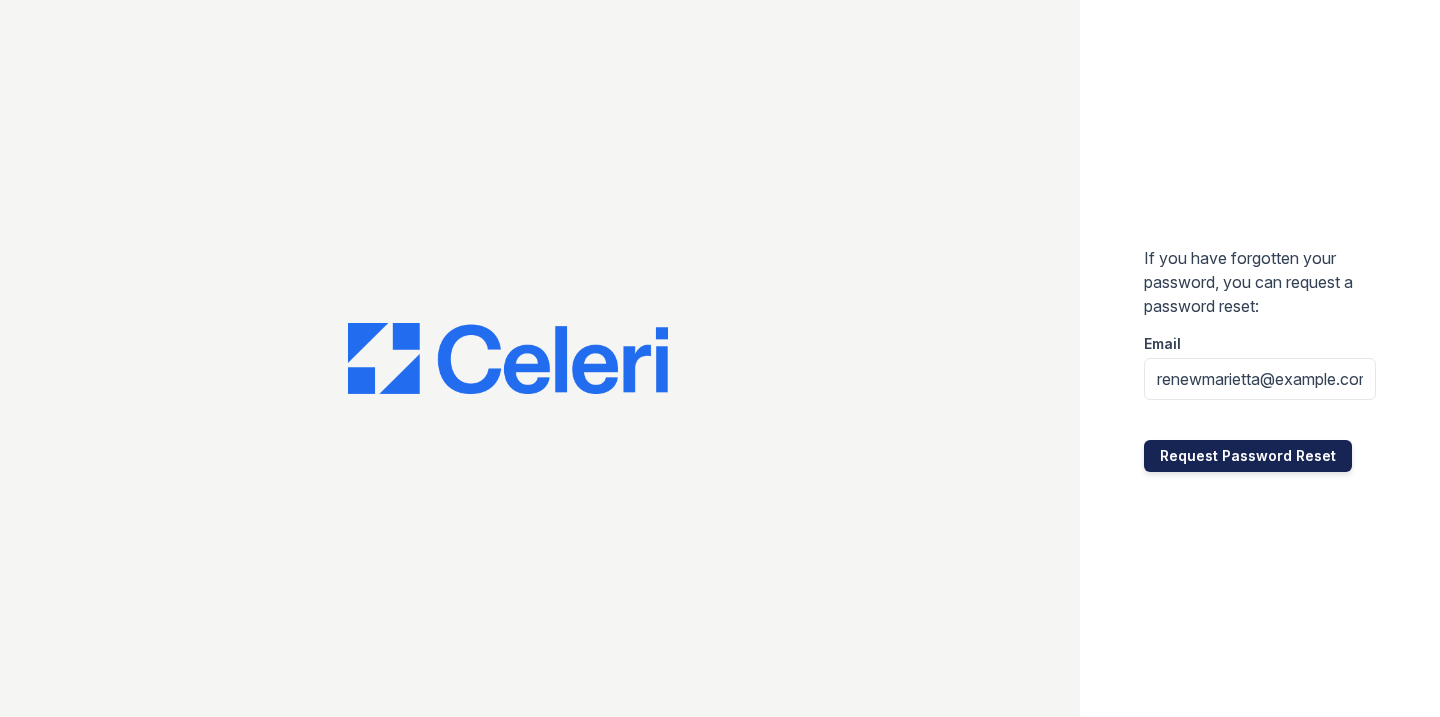 click on "Request Password Reset" at bounding box center (1248, 456) 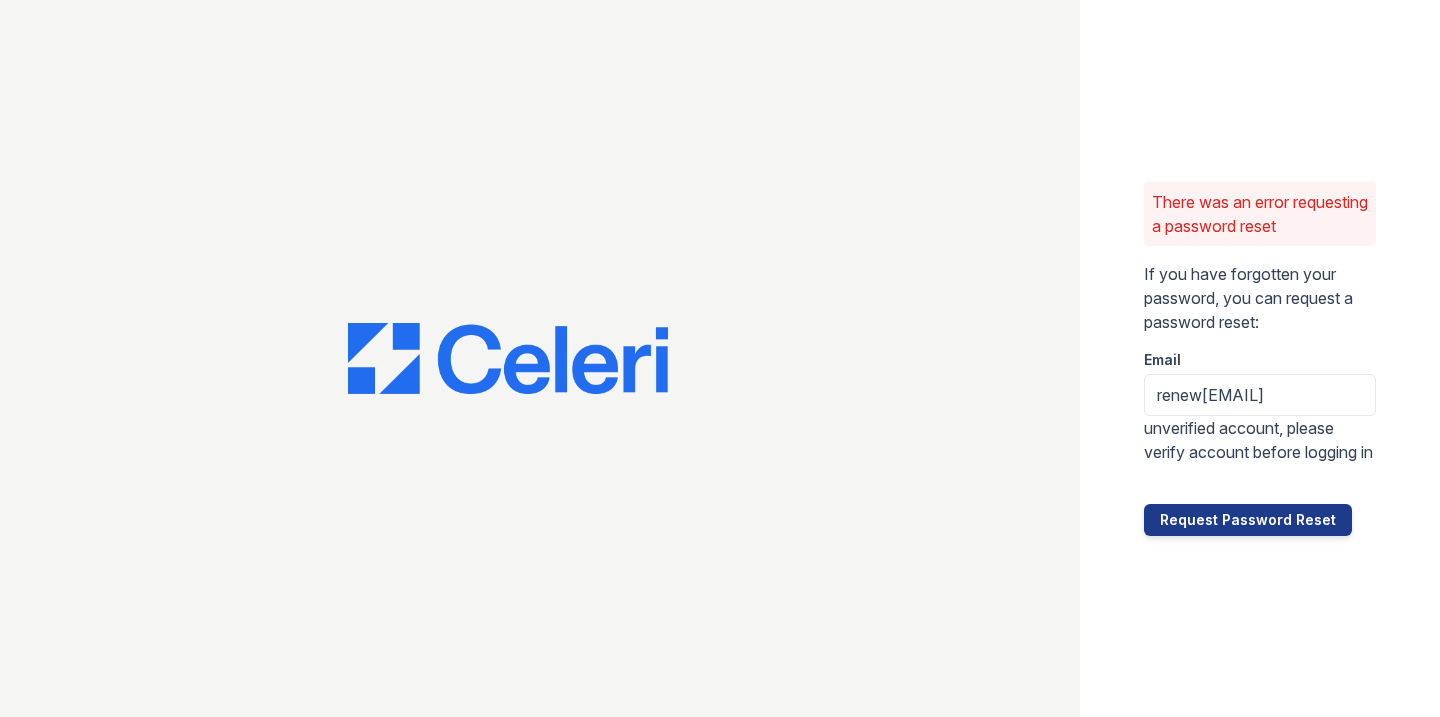 scroll, scrollTop: 0, scrollLeft: 0, axis: both 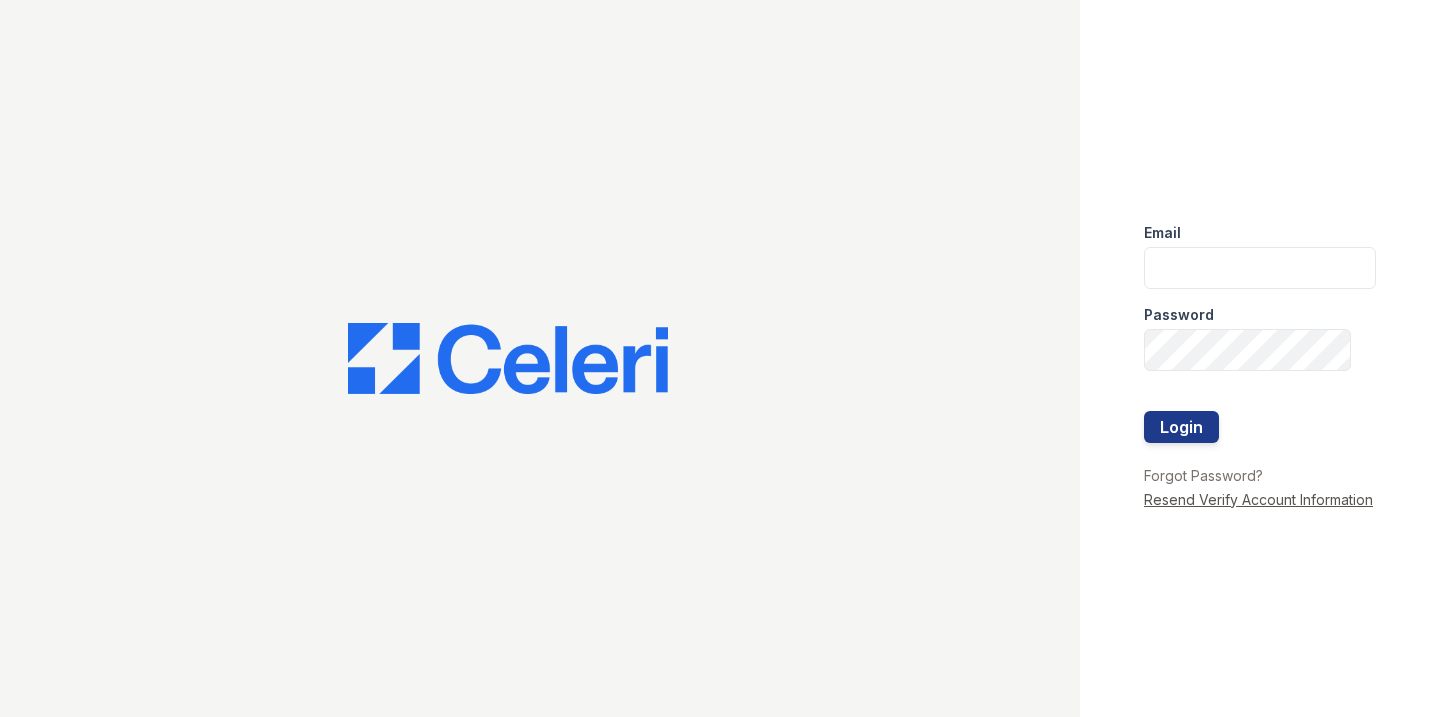 type on "kiarah.ward@trinity-pm.com" 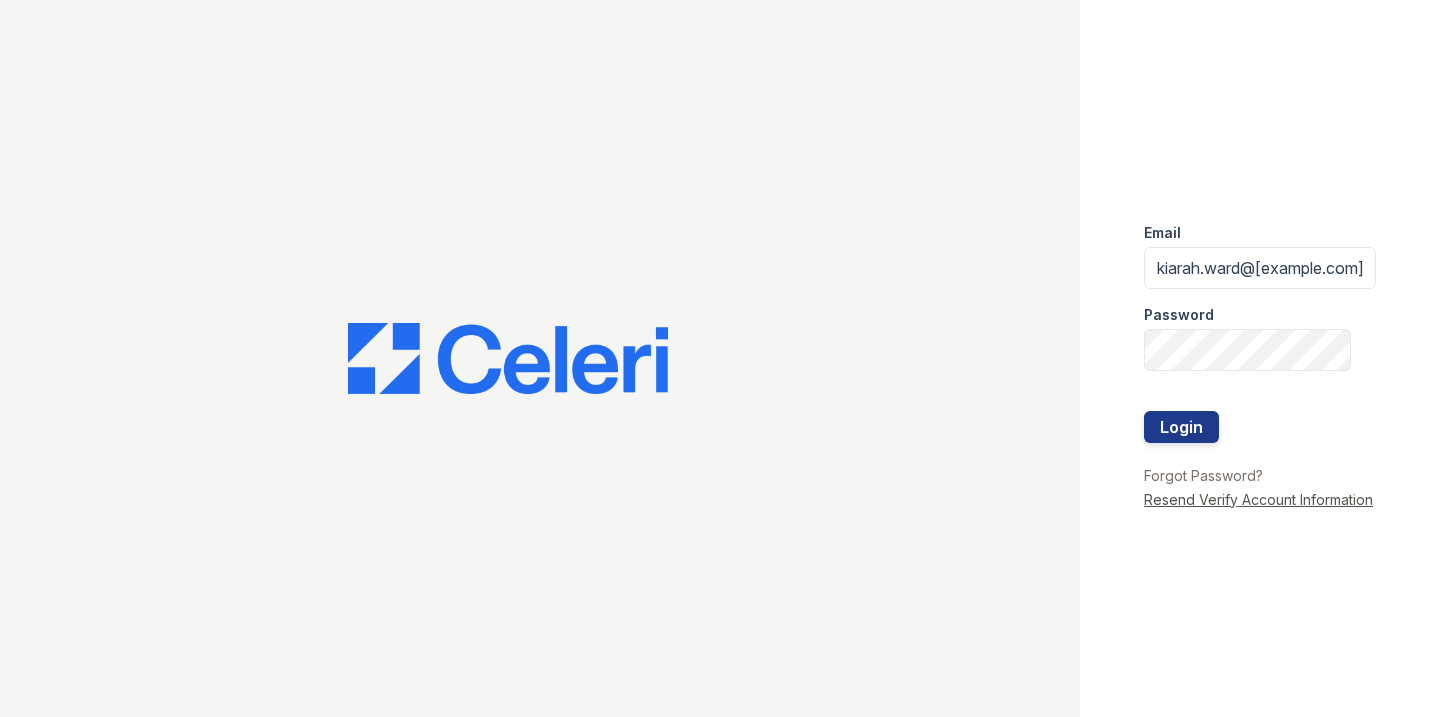 click on "Resend Verify Account Information" at bounding box center [1258, 499] 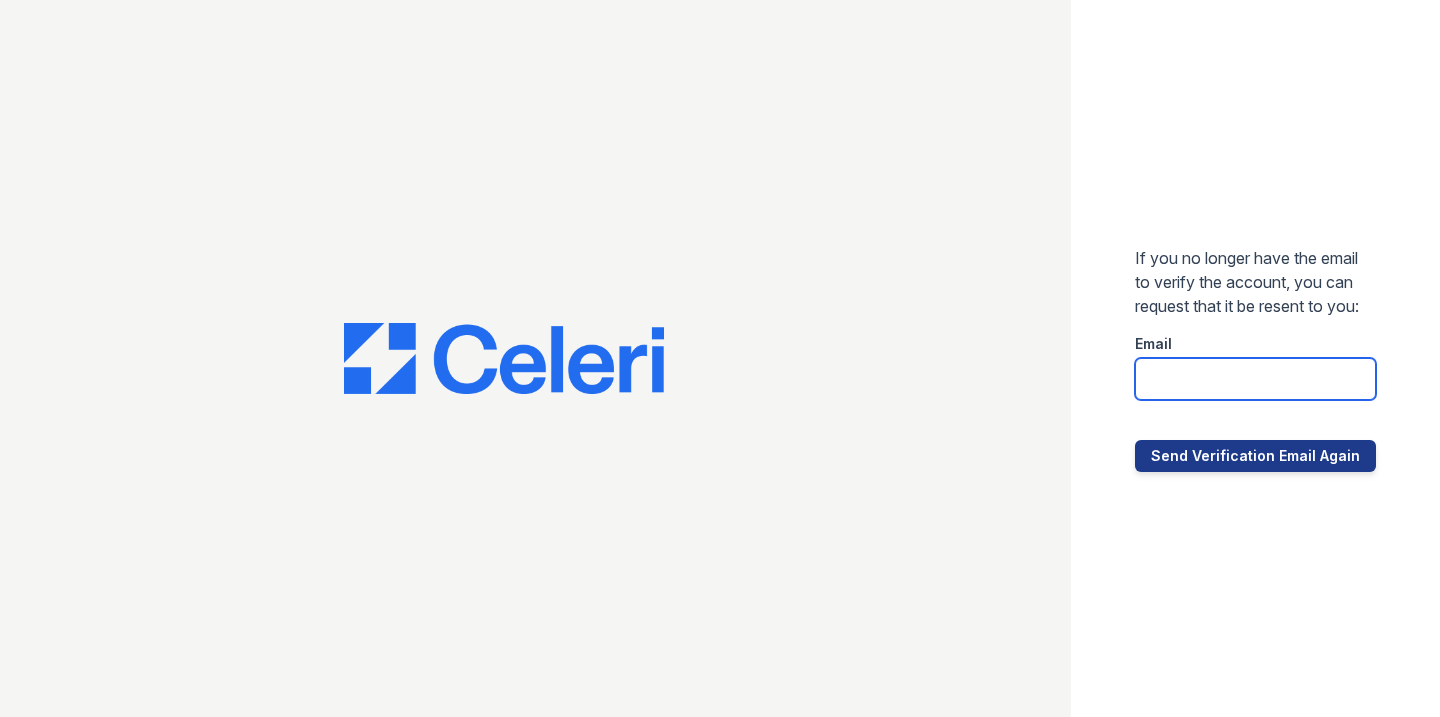 click at bounding box center (1255, 379) 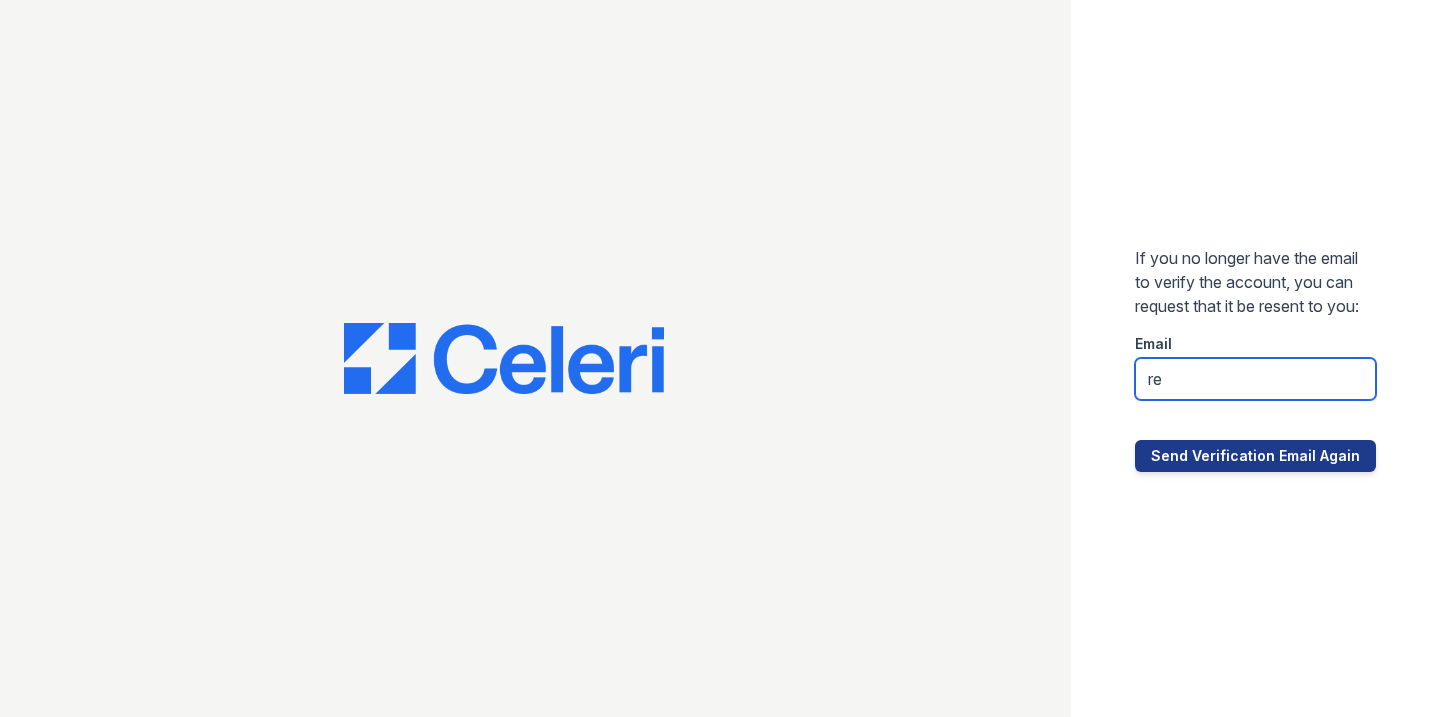 type on "renewmarietta@trinity-pm.com" 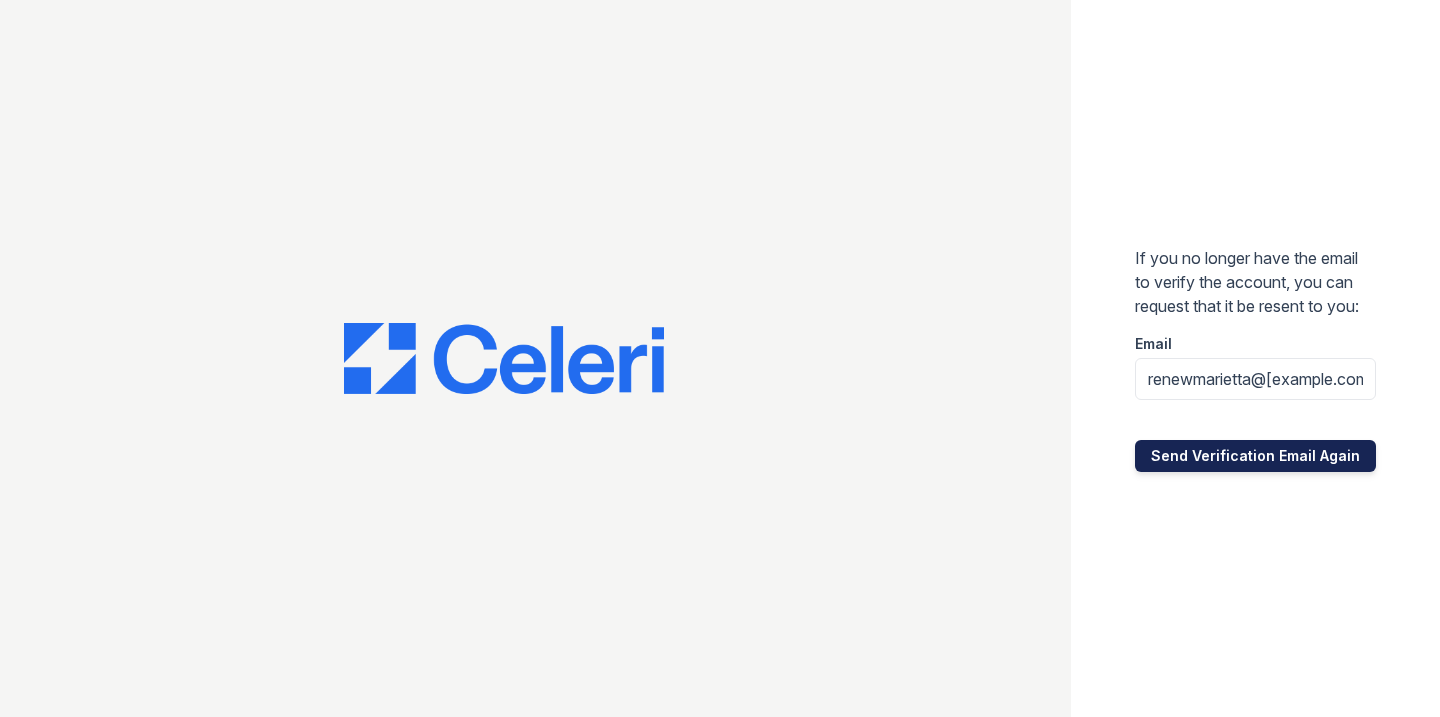 click on "Send Verification Email Again" at bounding box center [1255, 456] 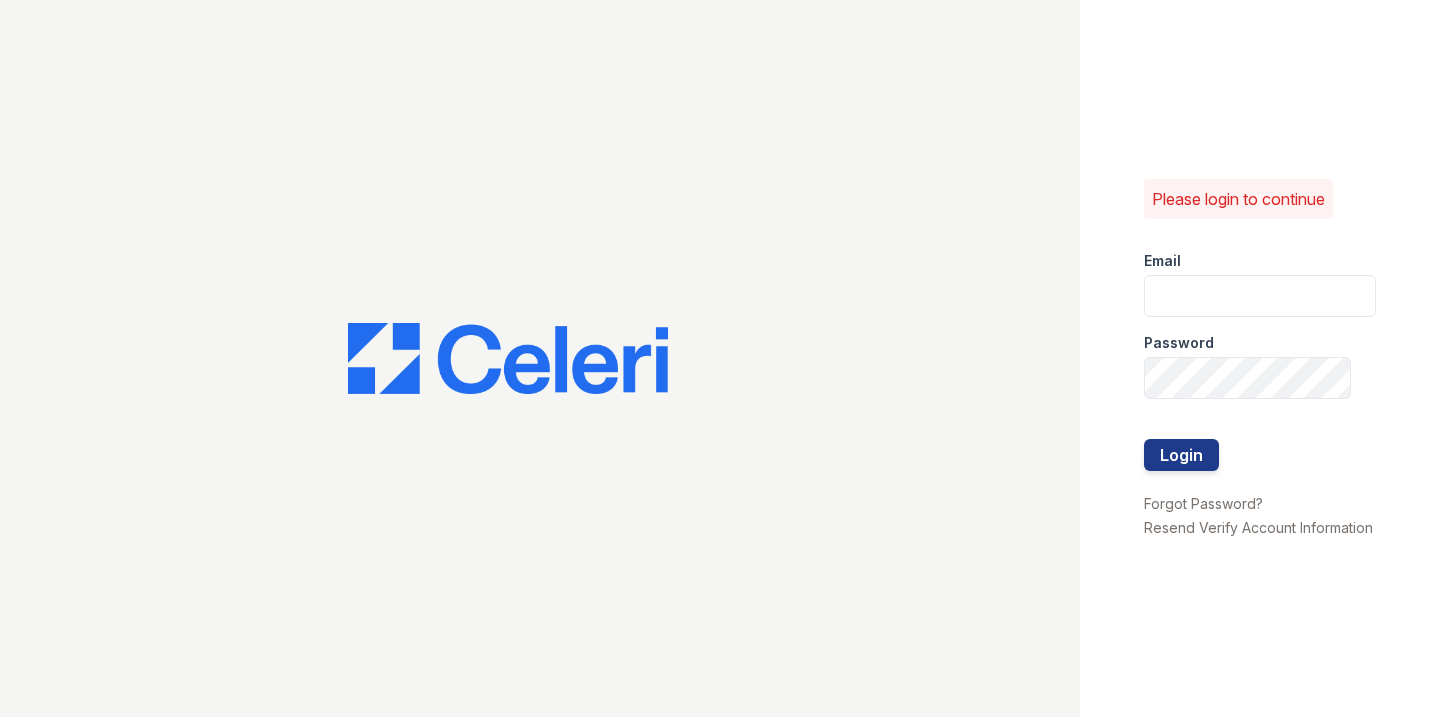 scroll, scrollTop: 0, scrollLeft: 0, axis: both 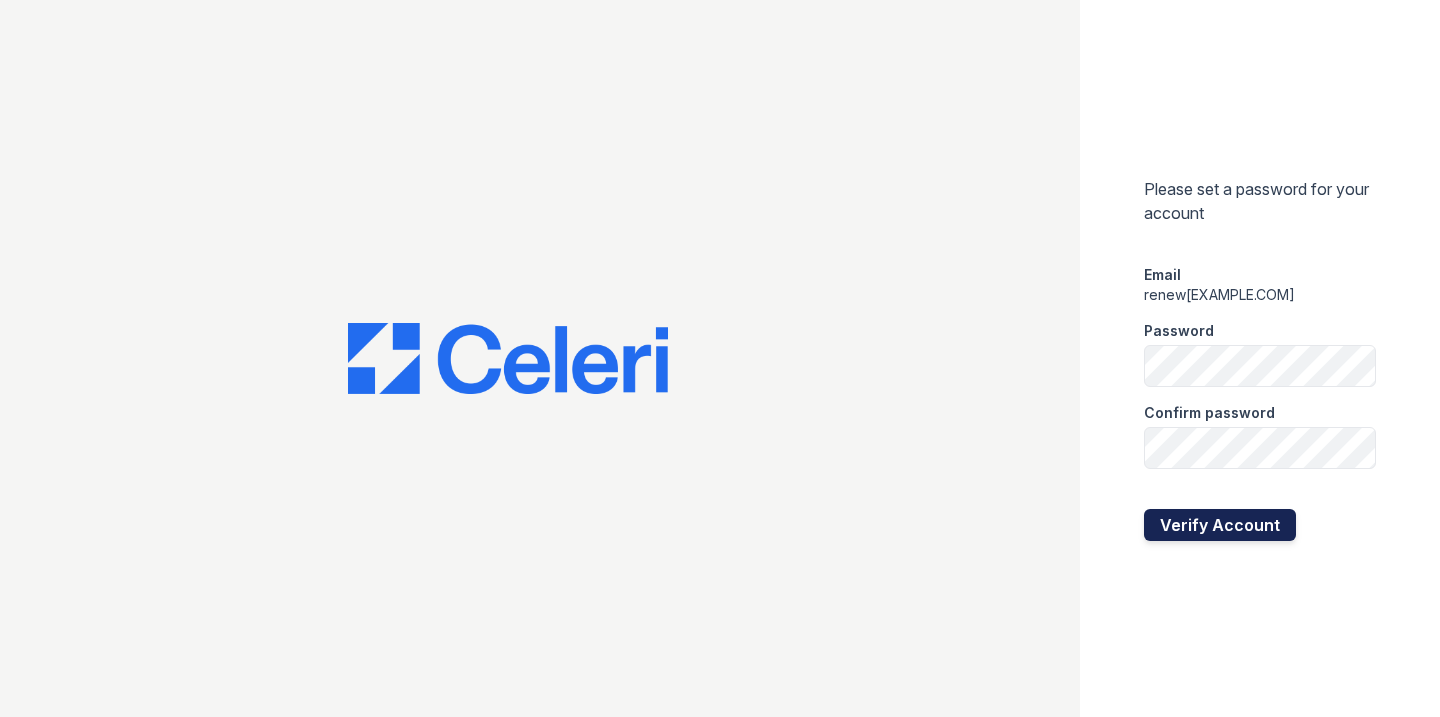click on "Verify Account" at bounding box center [1220, 525] 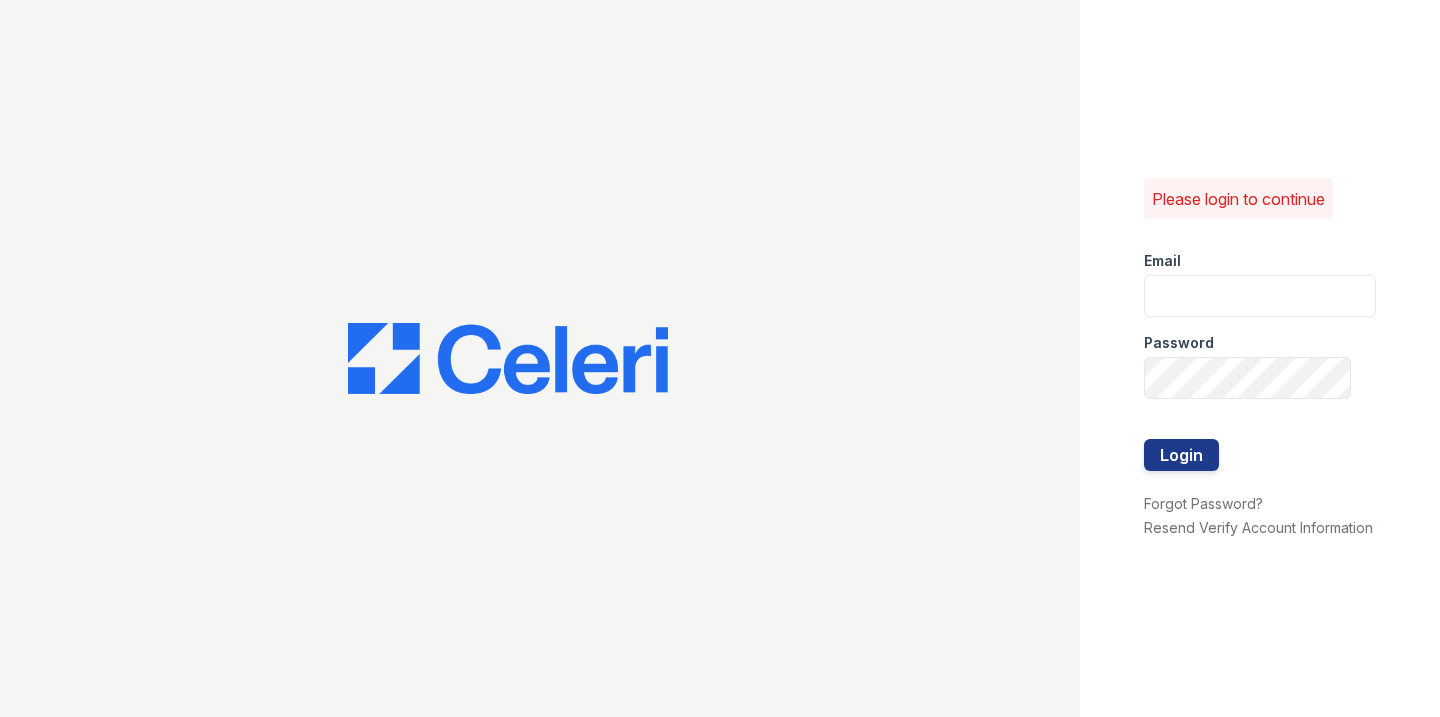 scroll, scrollTop: 0, scrollLeft: 0, axis: both 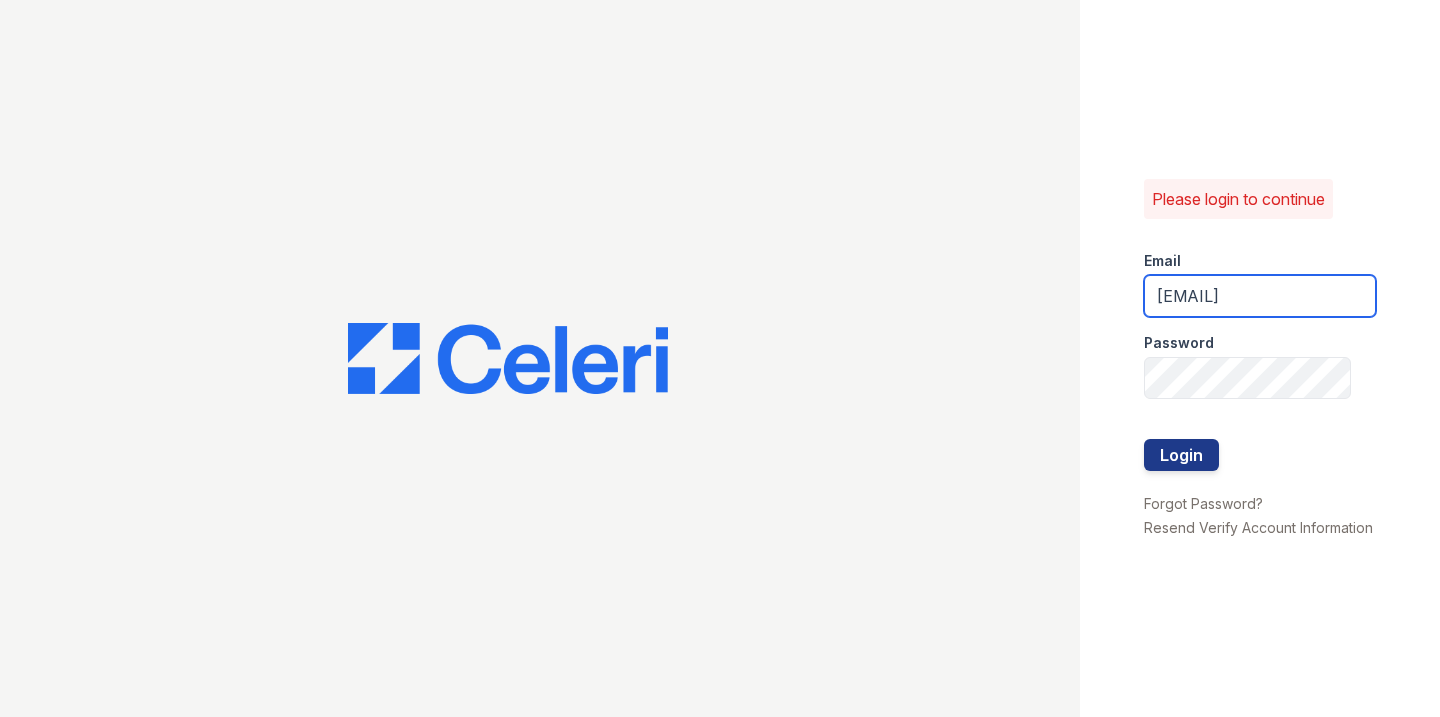 click on "[EMAIL]" at bounding box center (1260, 296) 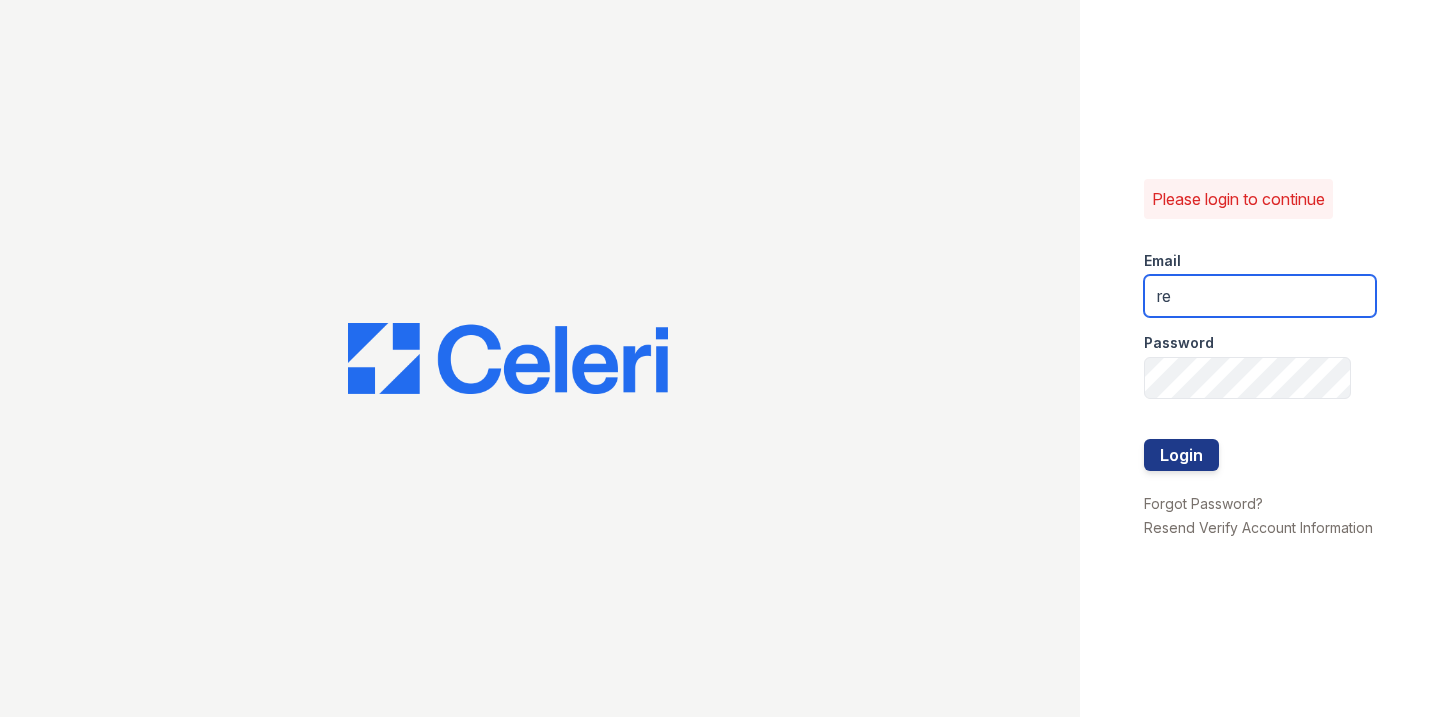 type on "renew[EXAMPLE.COM]" 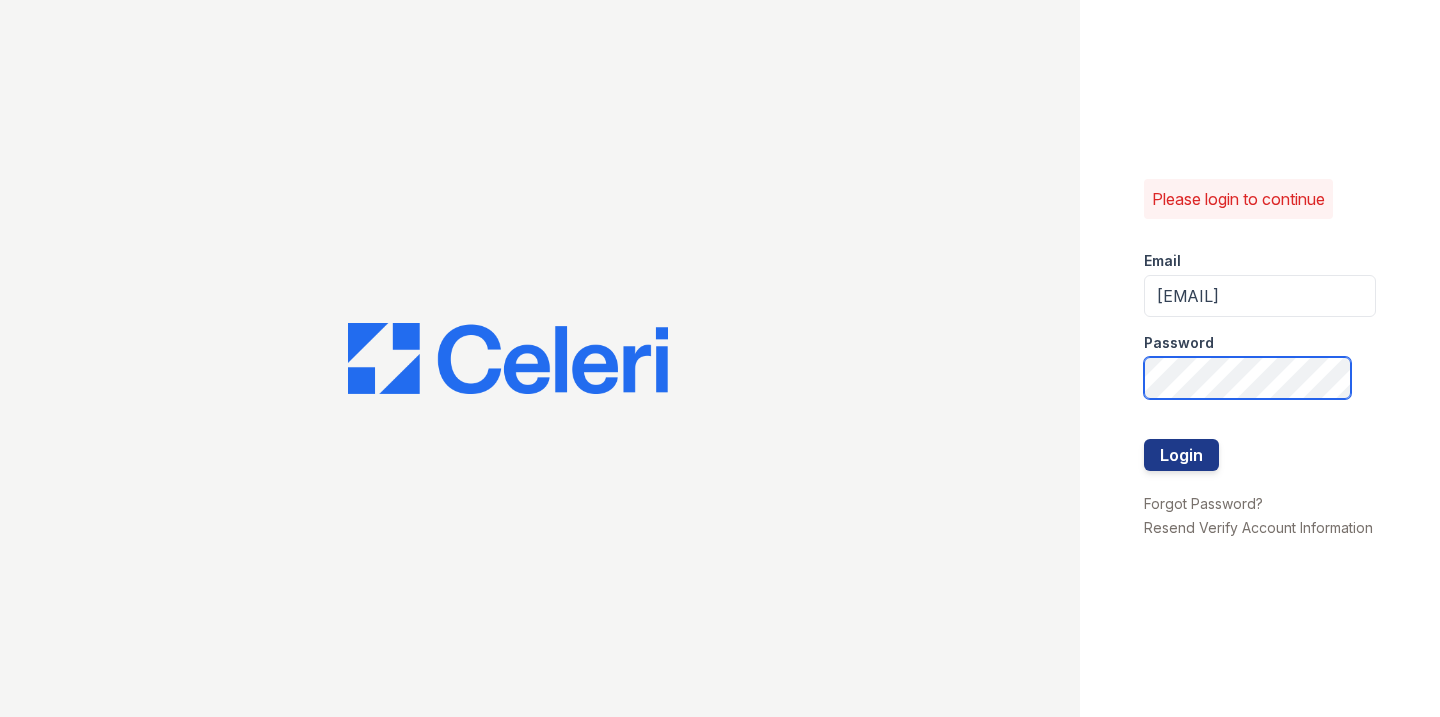 click on "Login" at bounding box center [1181, 455] 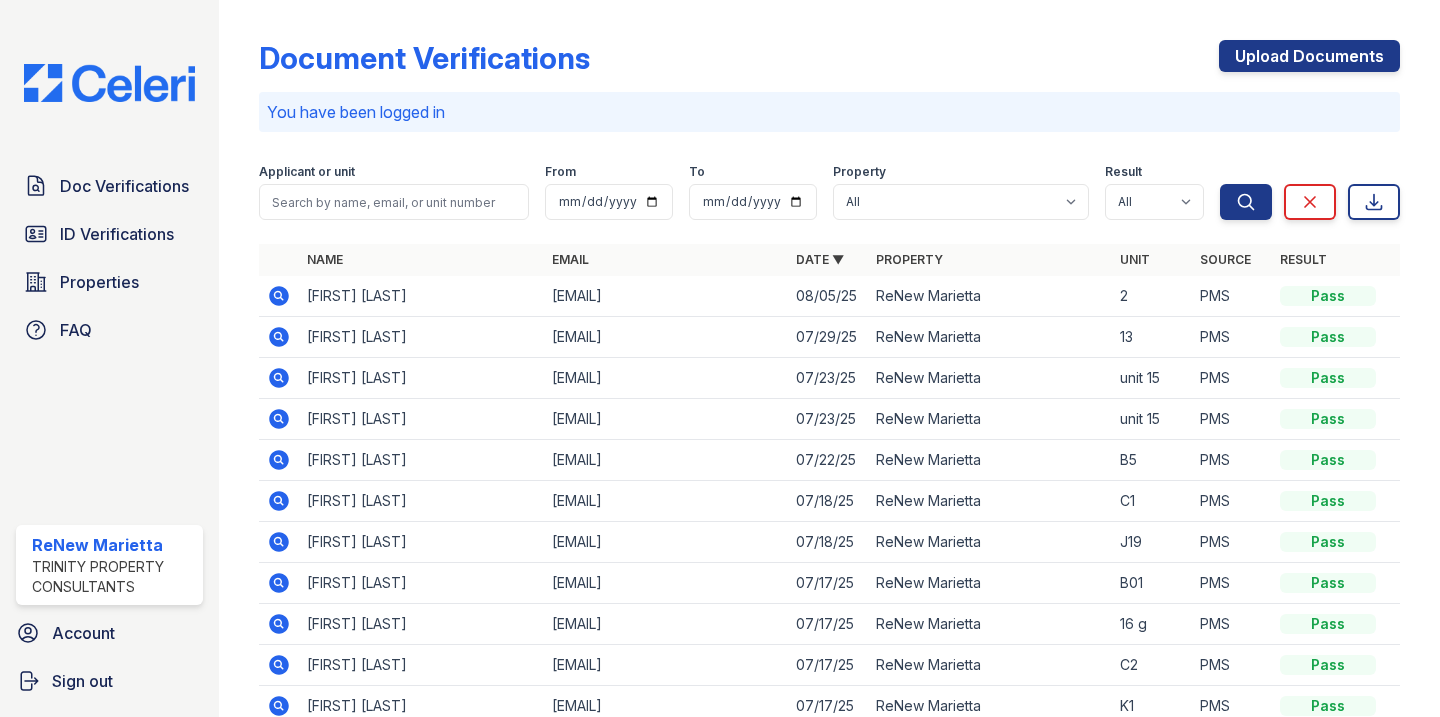 scroll, scrollTop: 0, scrollLeft: 0, axis: both 